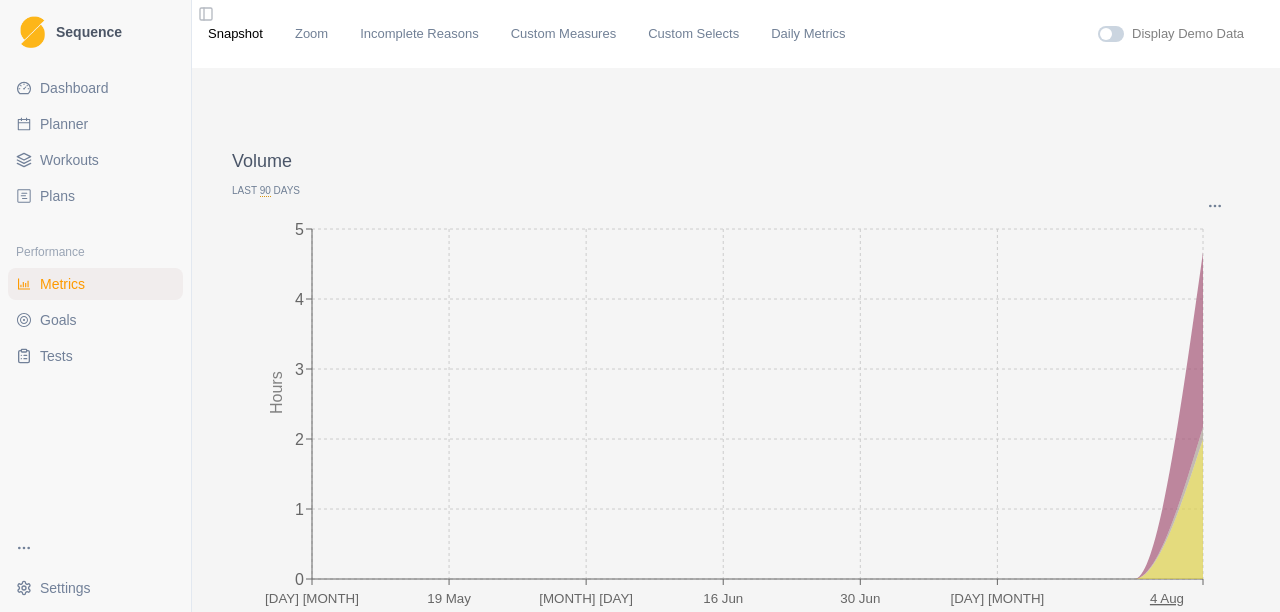 scroll, scrollTop: 0, scrollLeft: 0, axis: both 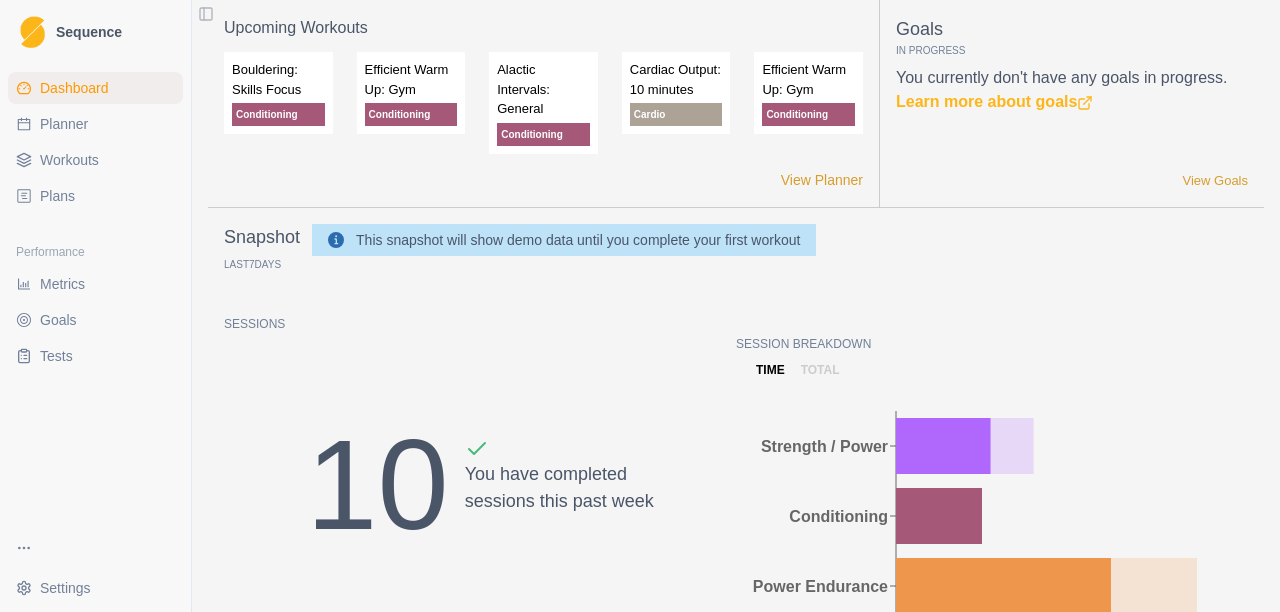 click on "Workouts" at bounding box center [69, 160] 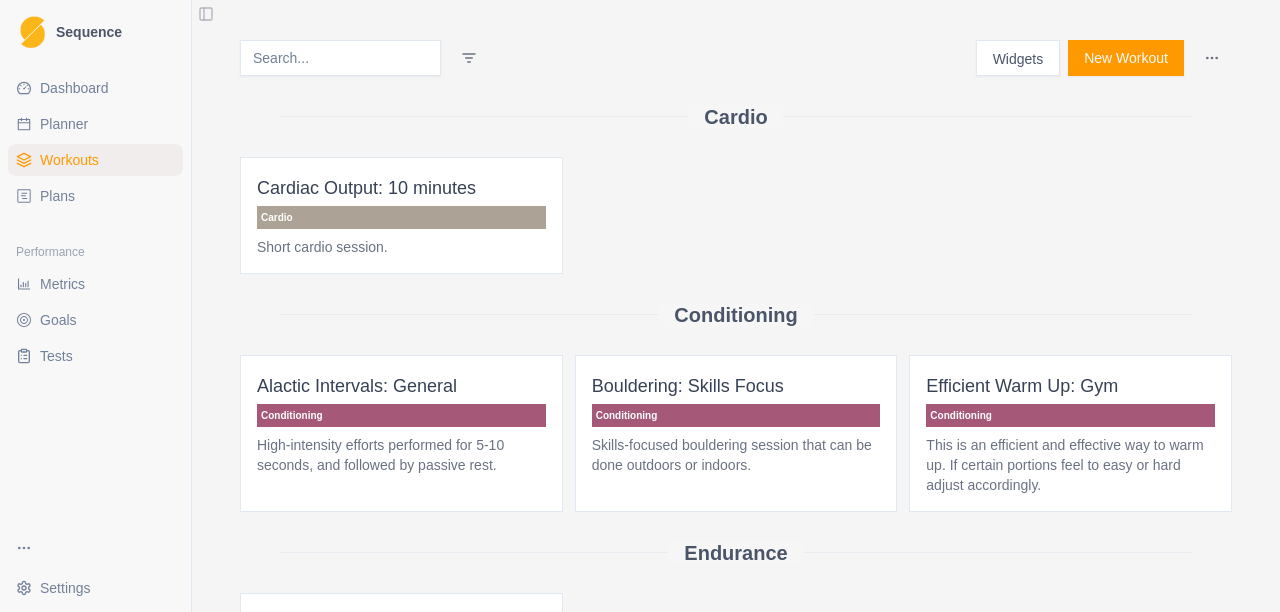 click on "Planner" at bounding box center (64, 124) 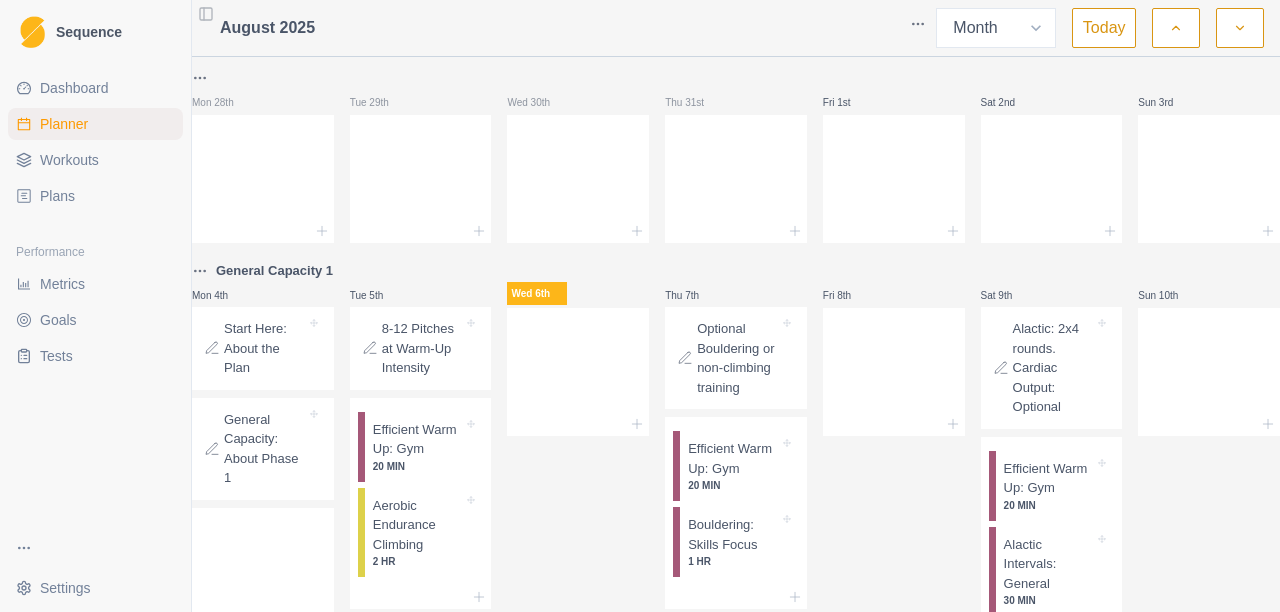 scroll, scrollTop: 100, scrollLeft: 0, axis: vertical 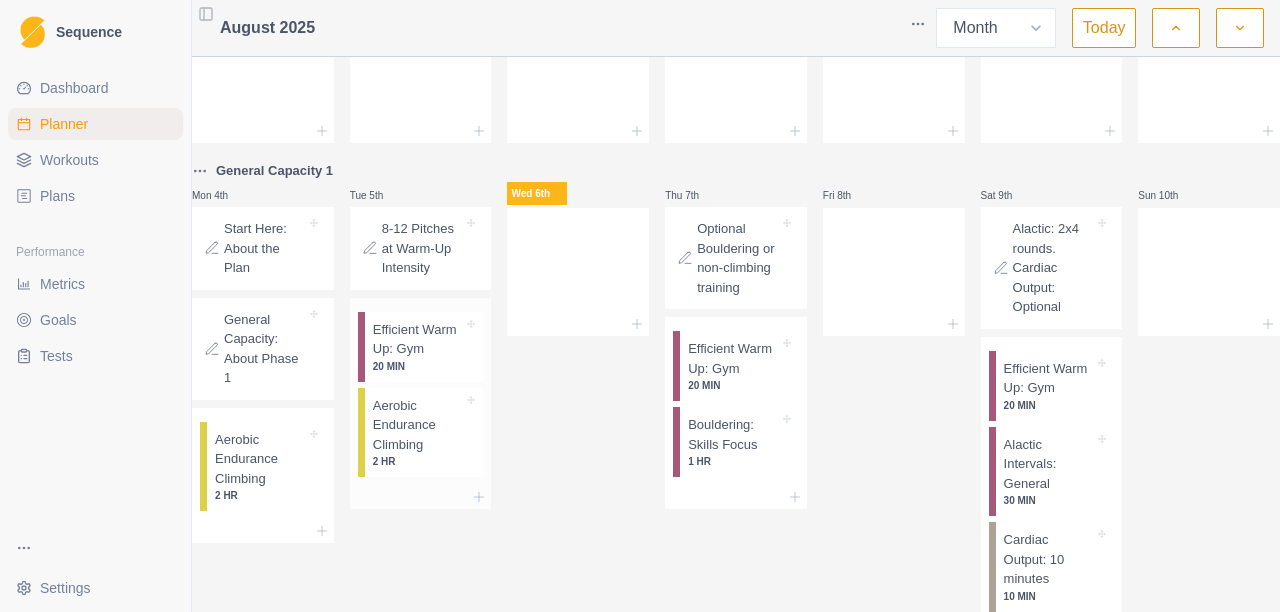click on "Efficient Warm Up: Gym 20 MIN Aerobic Endurance Climbing 2 HR" at bounding box center [421, 392] 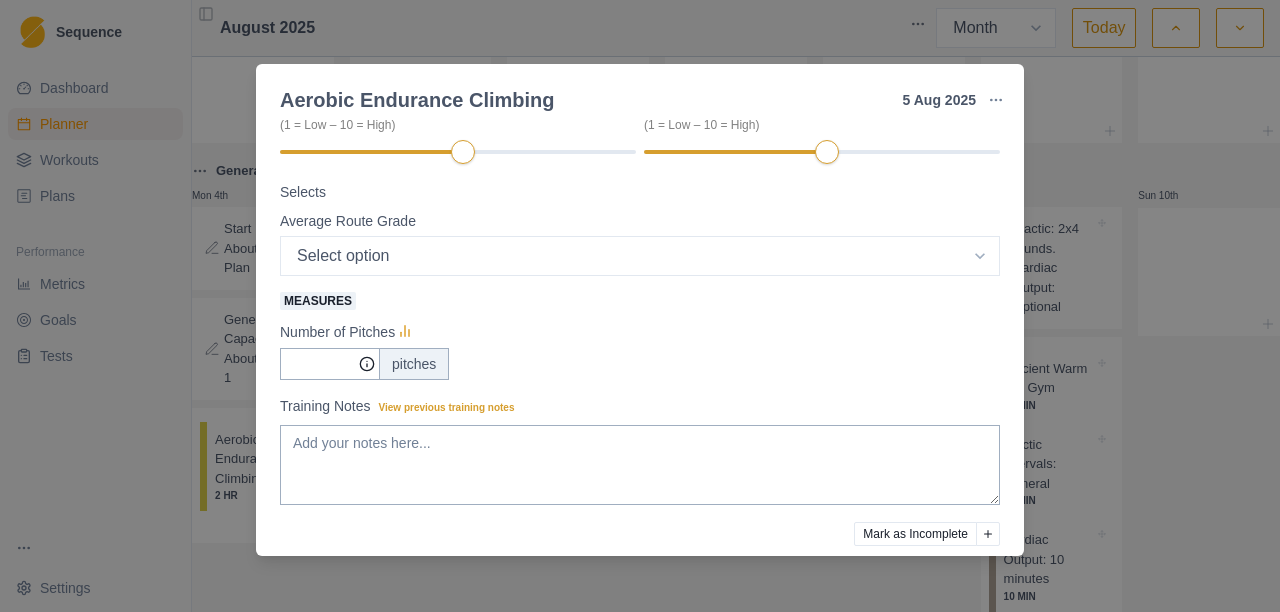 scroll, scrollTop: 300, scrollLeft: 0, axis: vertical 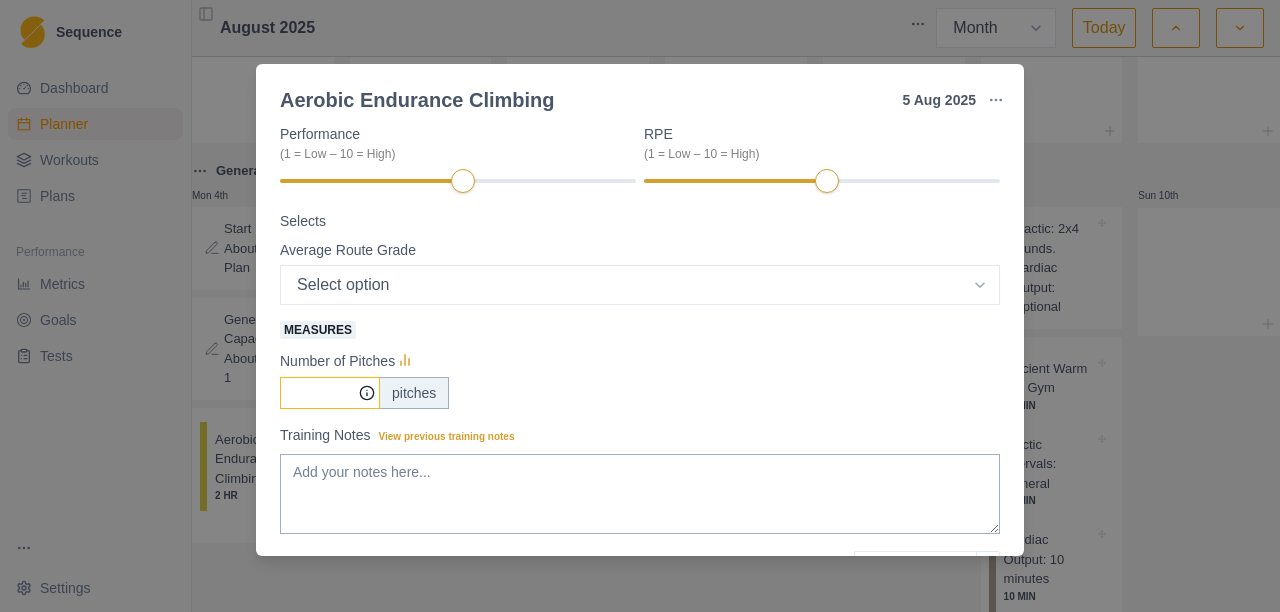 click on "Measures" at bounding box center (330, 393) 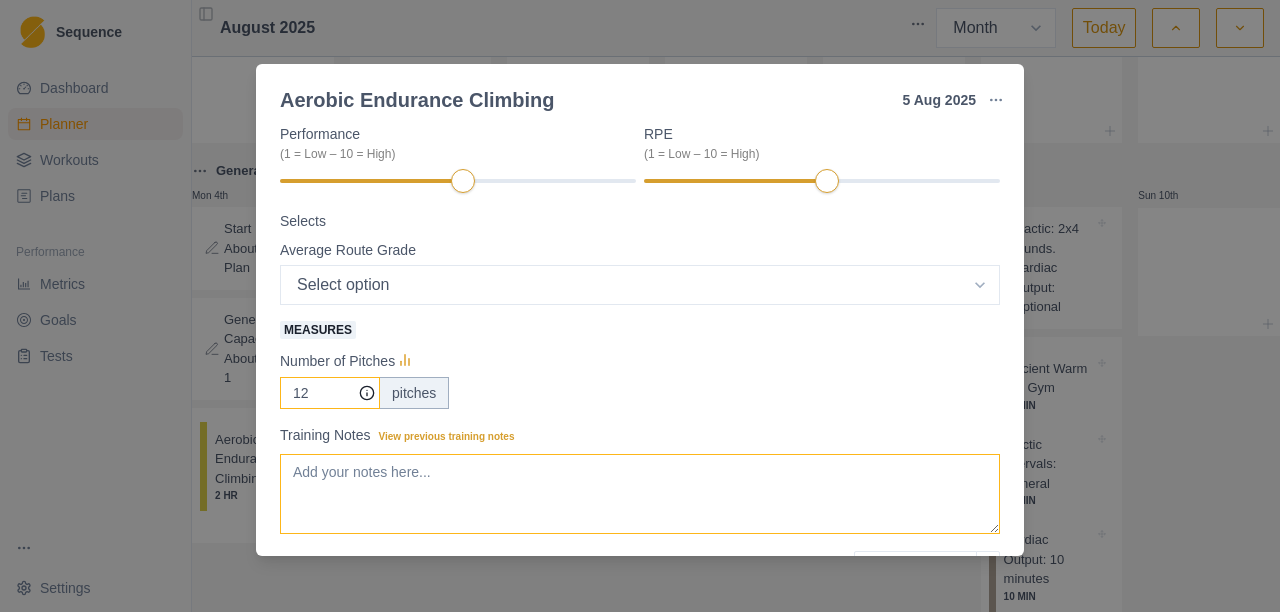 type on "12" 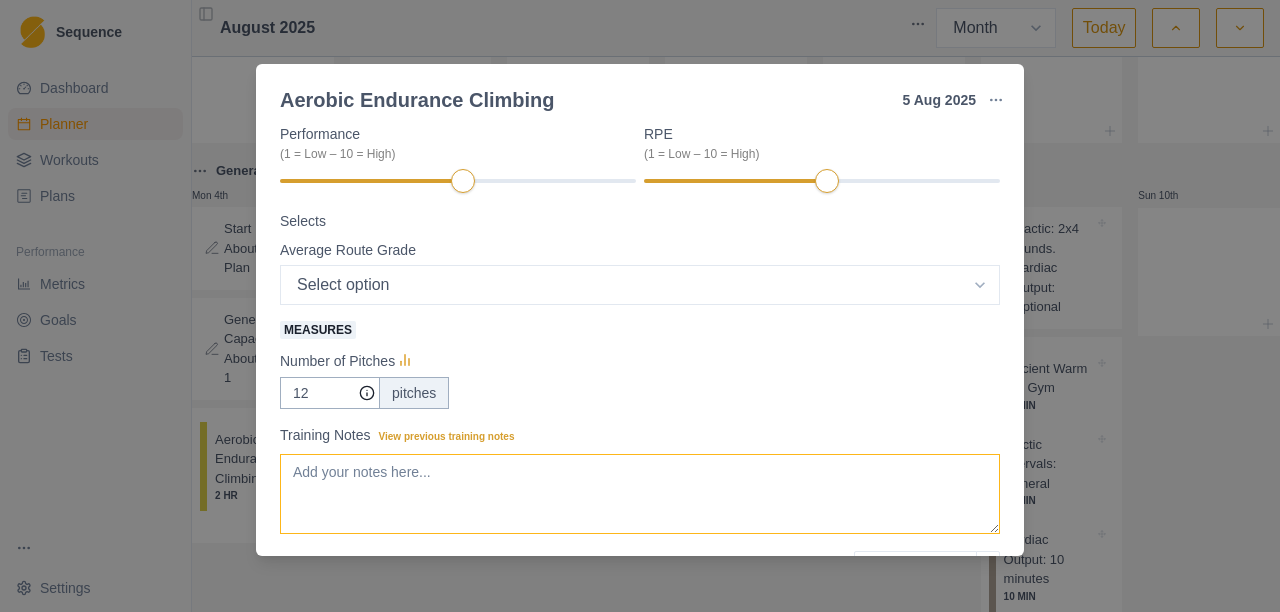 click on "Training Notes View previous training notes" at bounding box center [640, 494] 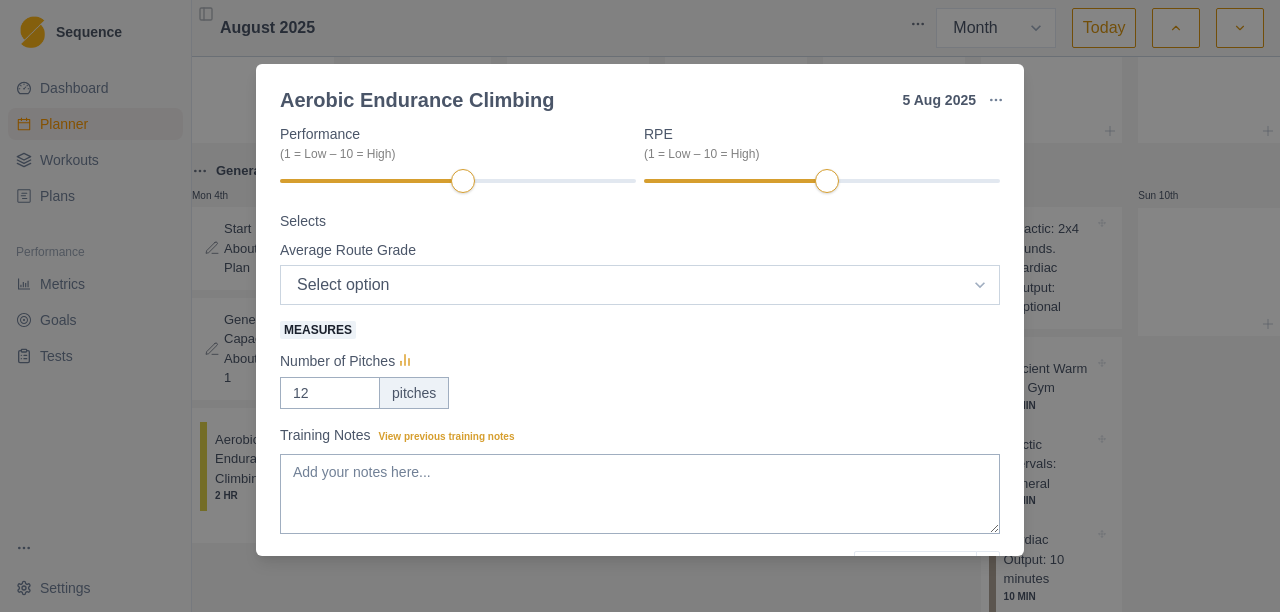 click on "Select option 5.6 5.7 5.8 5.9 5.10a 5.10b 5.10c 5.10d 5.11a 5.11b 5.11c 5.11d 5.12a 5.12b 5.12c 5.12d 5.13a 5.13b 5.13c 5.13d 5.14a" at bounding box center (640, 285) 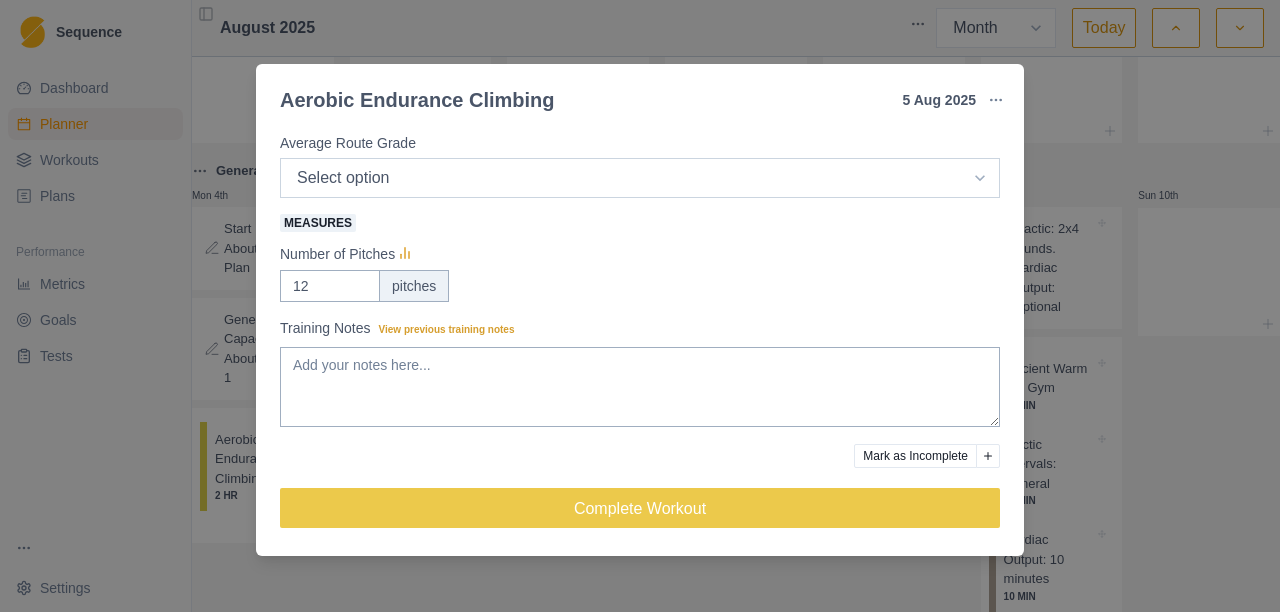 scroll, scrollTop: 409, scrollLeft: 0, axis: vertical 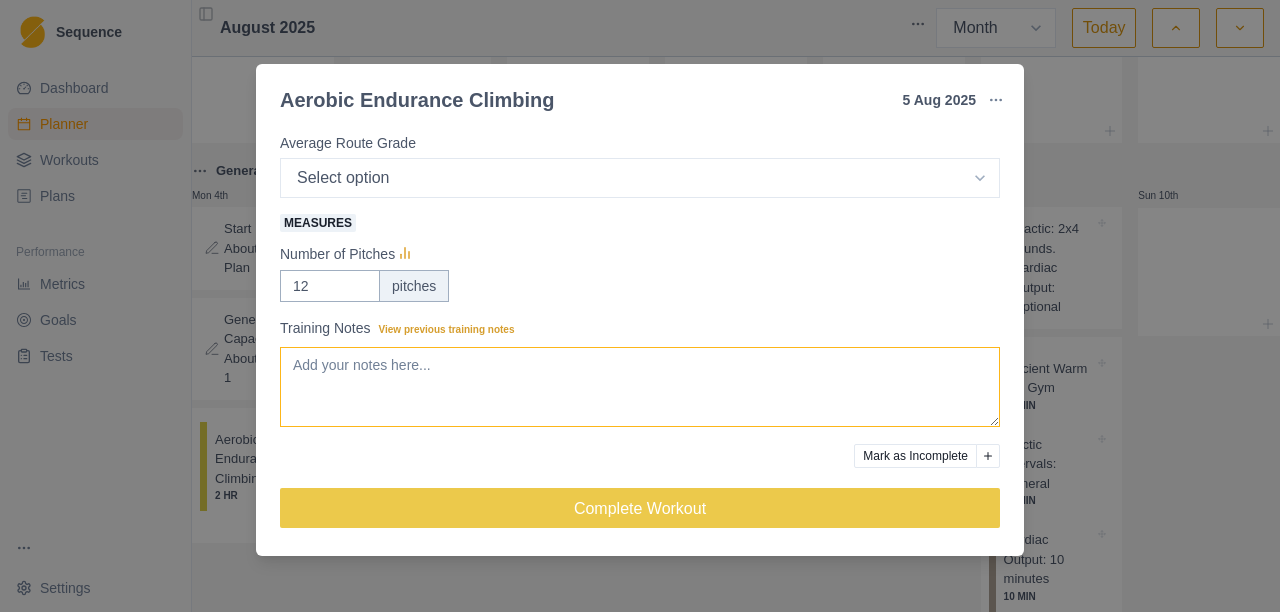 click on "Training Notes View previous training notes" at bounding box center [640, 387] 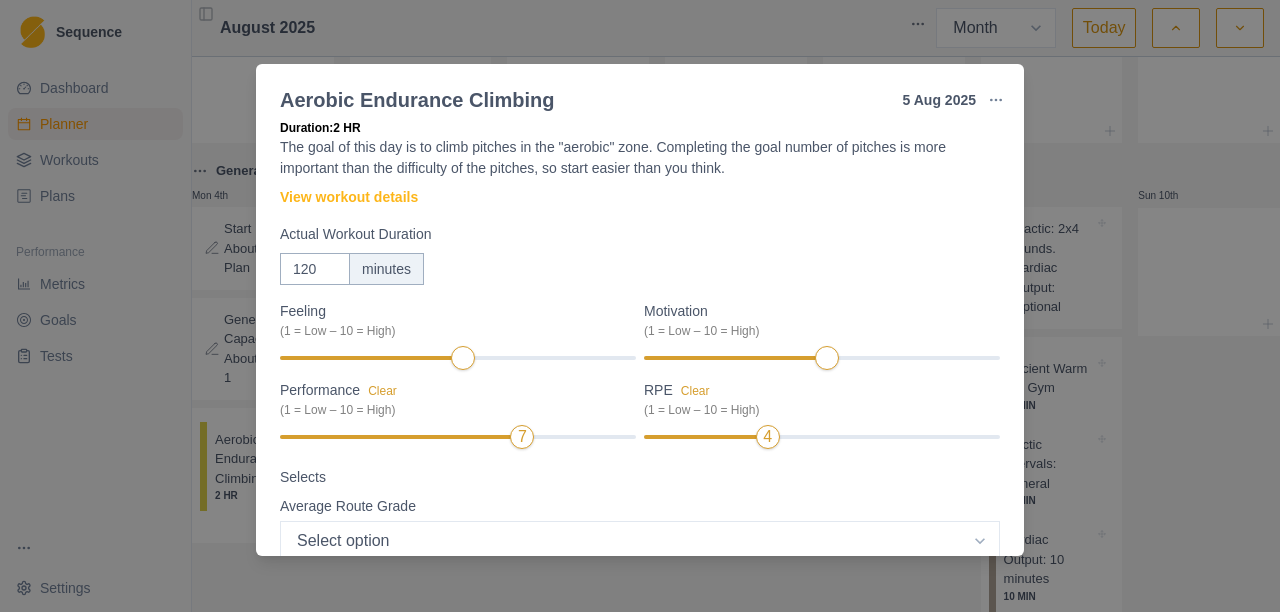 scroll, scrollTop: 0, scrollLeft: 0, axis: both 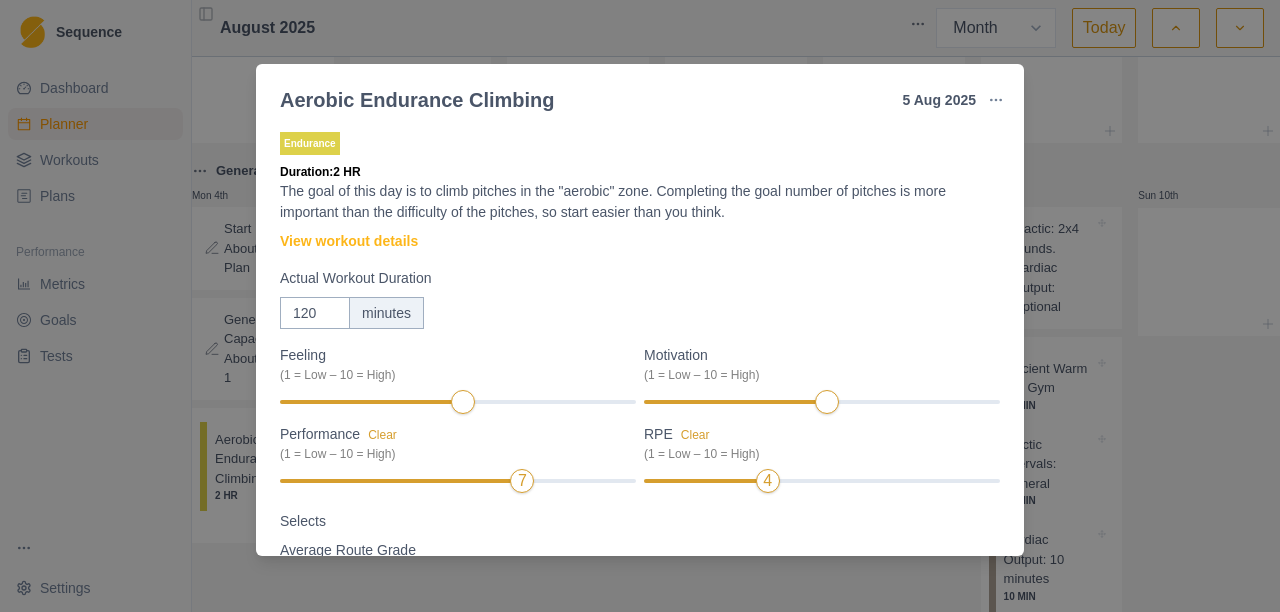 type on "mix of lead and top rope" 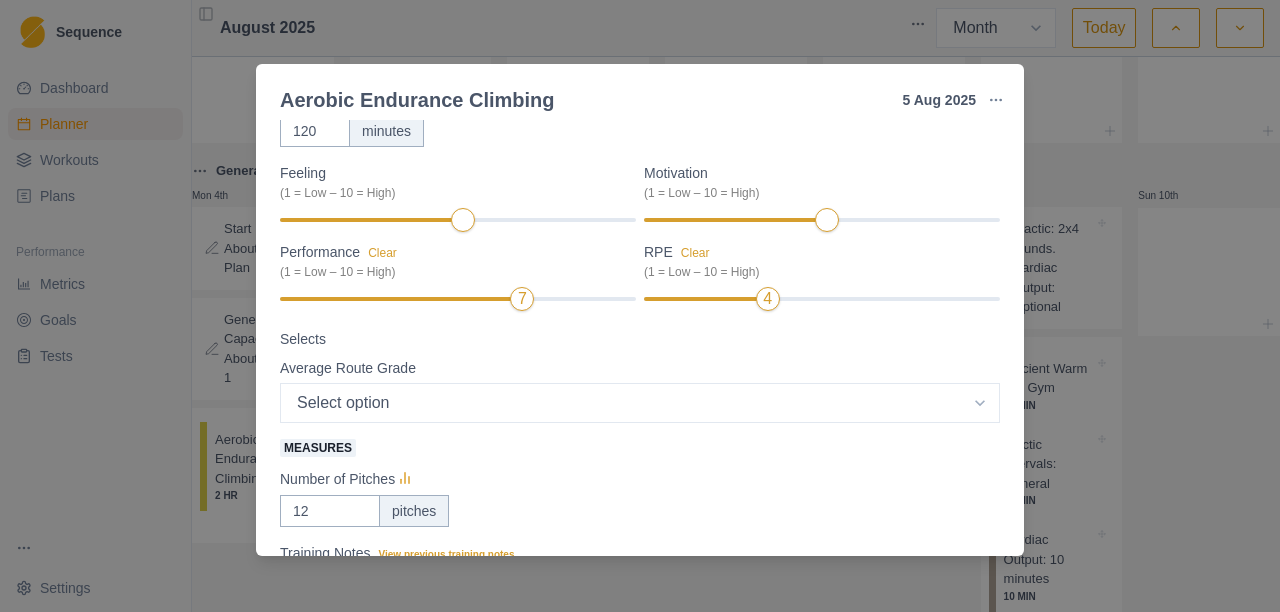 scroll, scrollTop: 100, scrollLeft: 0, axis: vertical 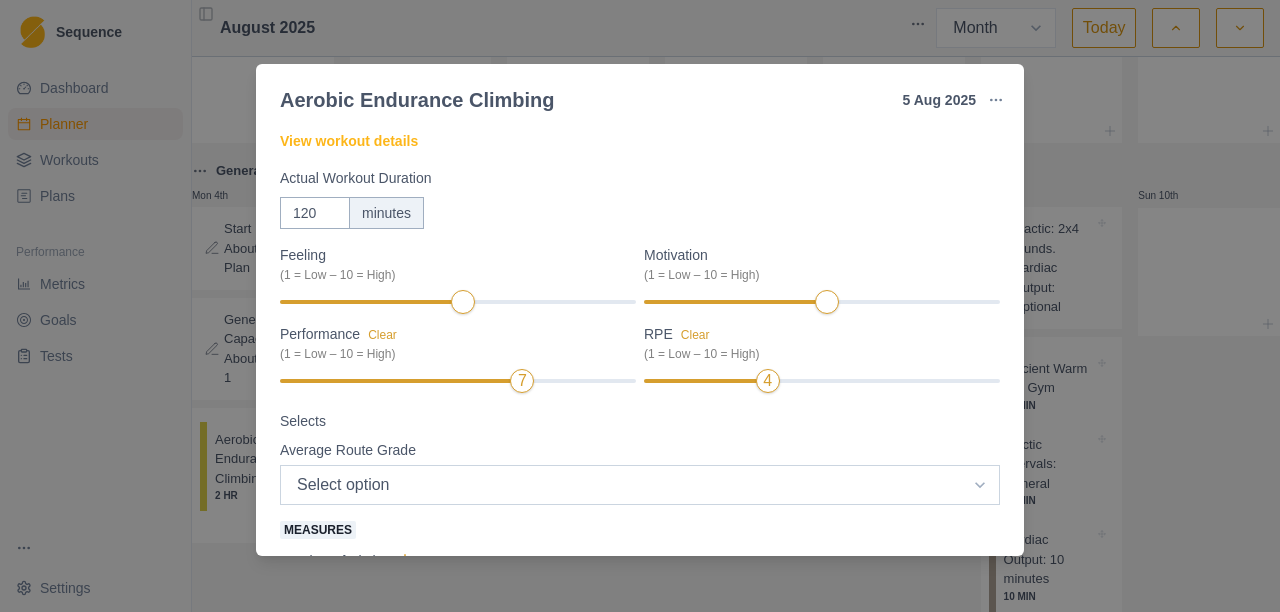 click on "Select option 5.6 5.7 5.8 5.9 5.10a 5.10b 5.10c 5.10d 5.11a 5.11b 5.11c 5.11d 5.12a 5.12b 5.12c 5.12d 5.13a 5.13b 5.13c 5.13d 5.14a" at bounding box center (640, 485) 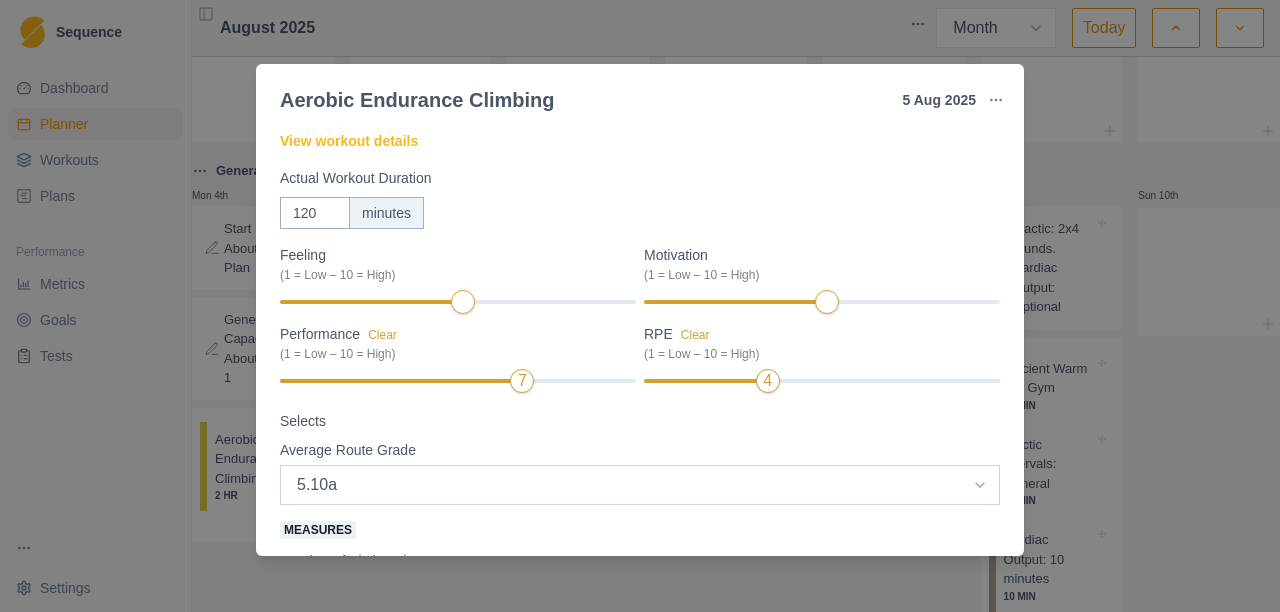 click on "Select option 5.6 5.7 5.8 5.9 5.10a 5.10b 5.10c 5.10d 5.11a 5.11b 5.11c 5.11d 5.12a 5.12b 5.12c 5.12d 5.13a 5.13b 5.13c 5.13d 5.14a" at bounding box center (640, 485) 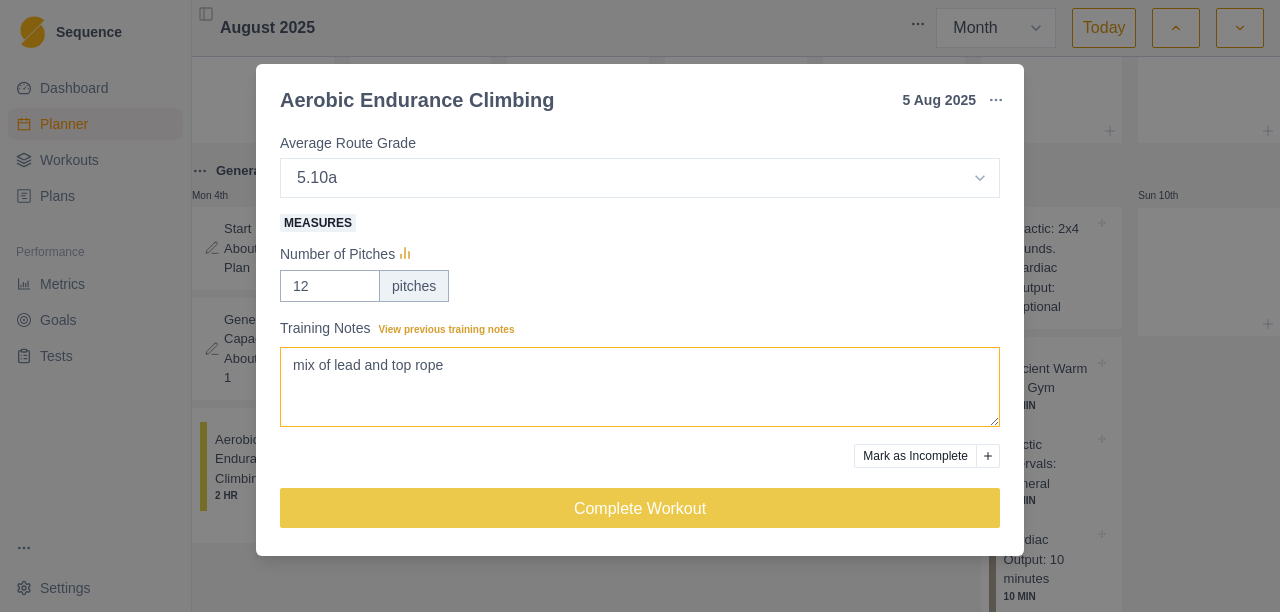 scroll, scrollTop: 409, scrollLeft: 0, axis: vertical 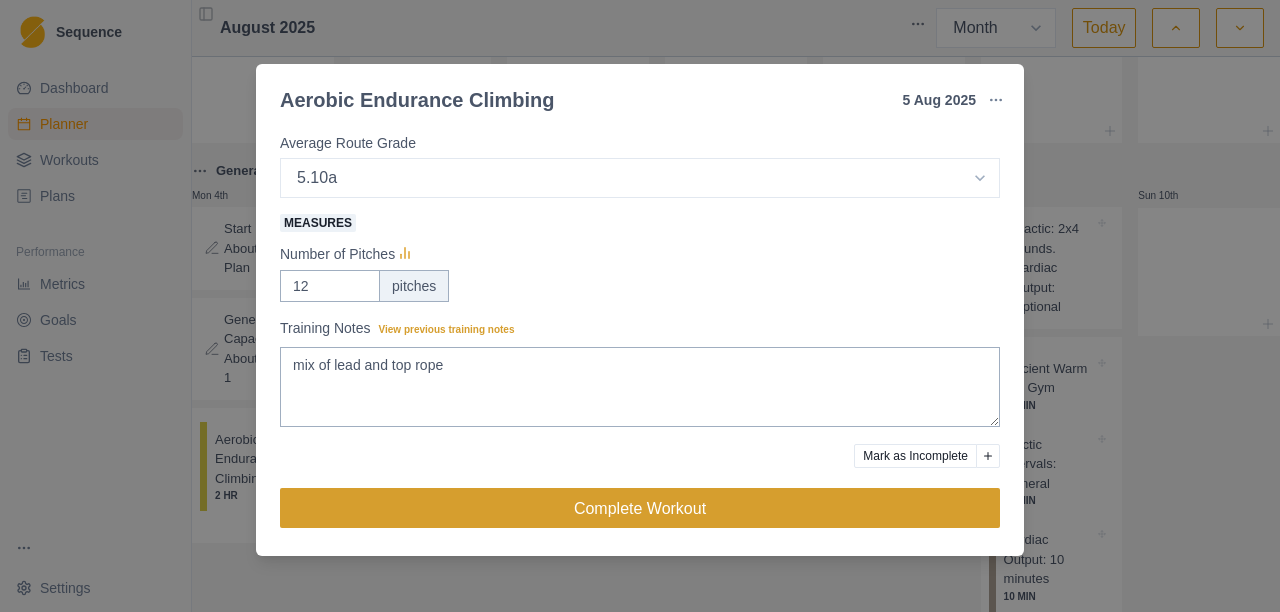 click on "Complete Workout" at bounding box center [640, 508] 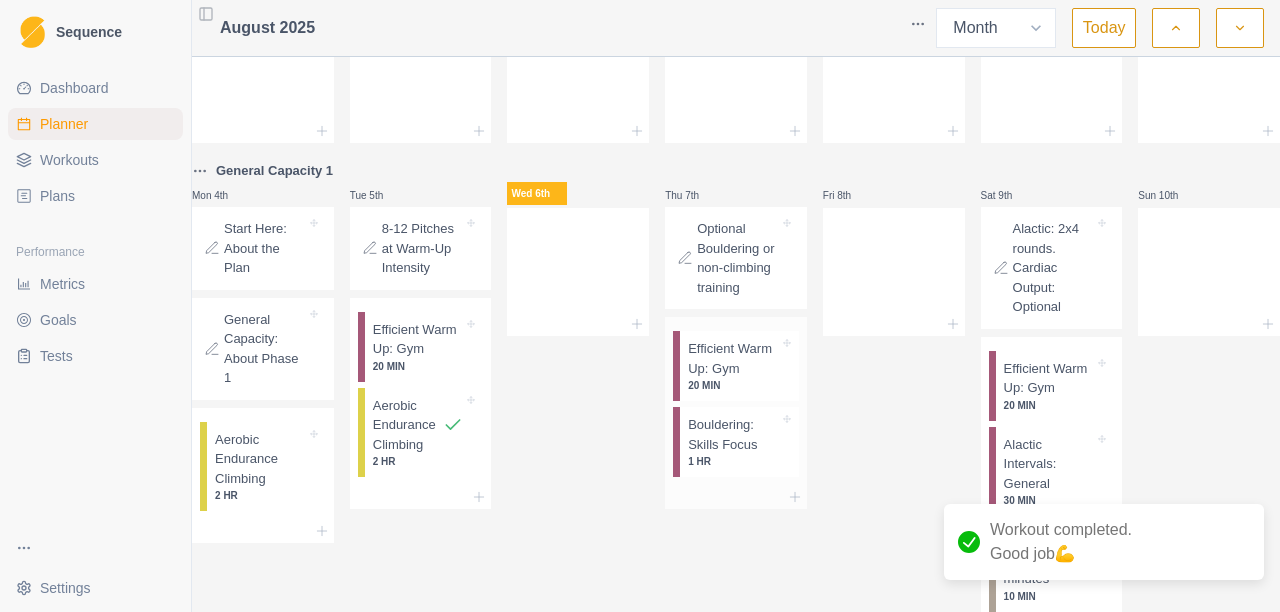 click on "Bouldering: Skills Focus" at bounding box center [733, 434] 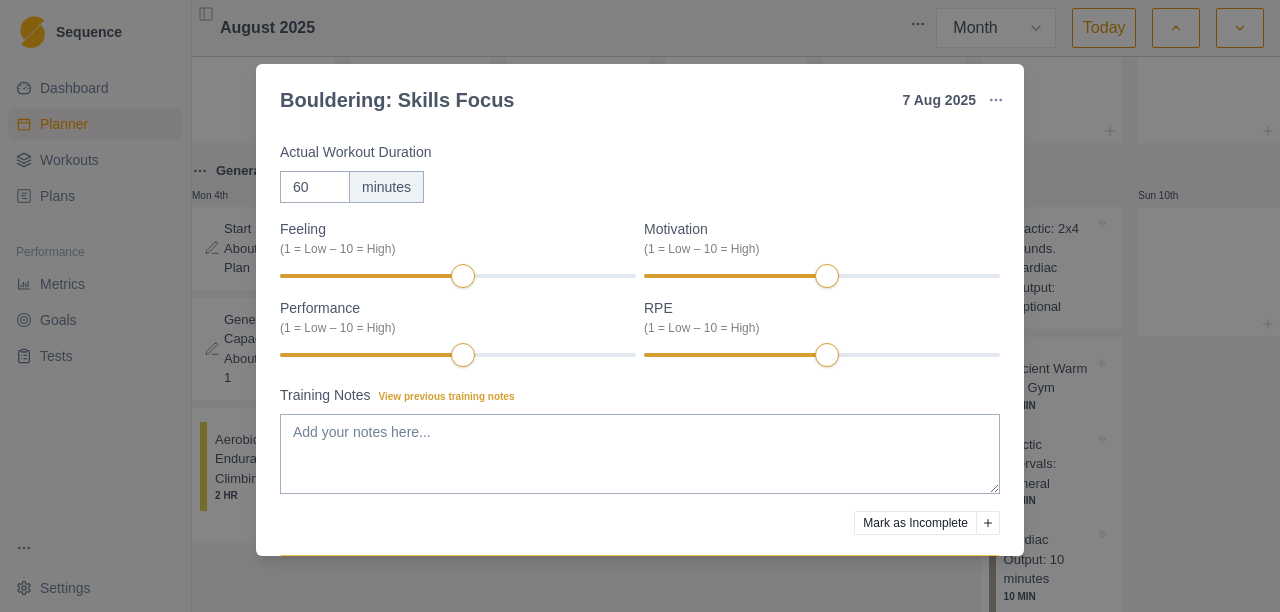 scroll, scrollTop: 0, scrollLeft: 0, axis: both 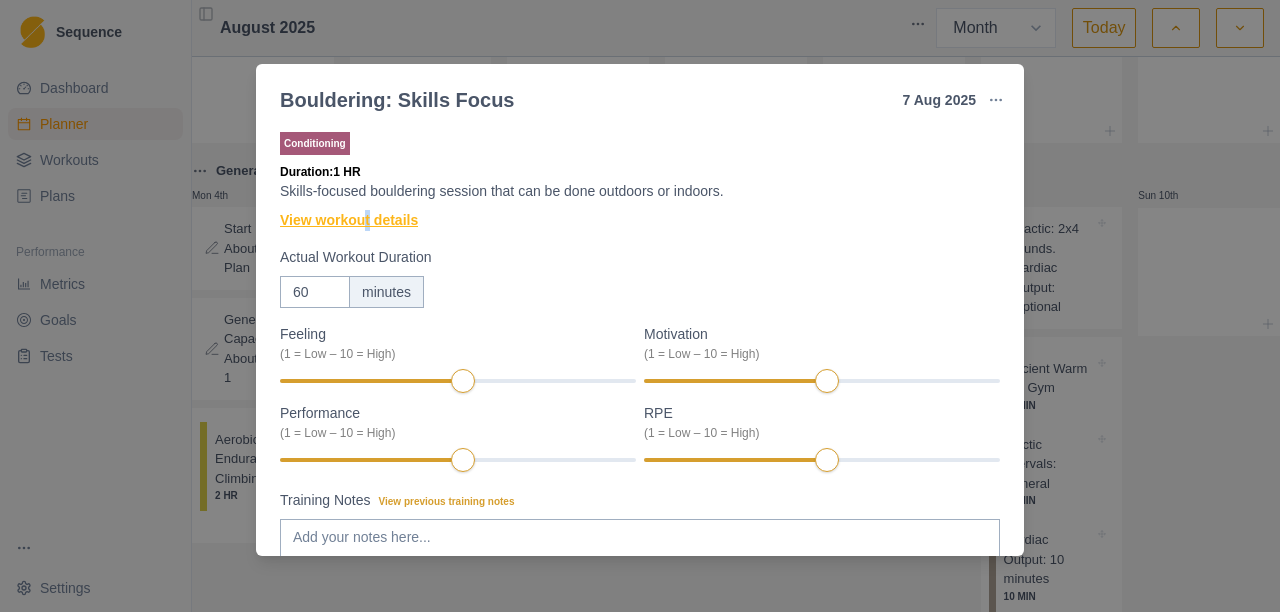 click on "View workout details" at bounding box center (349, 220) 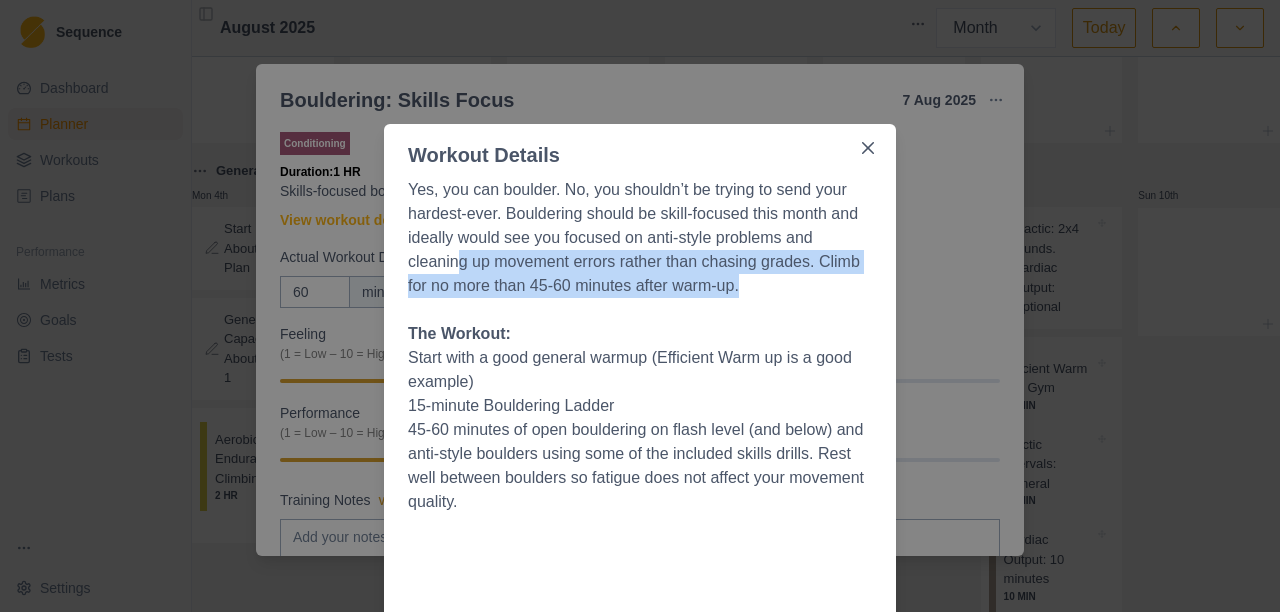 drag, startPoint x: 447, startPoint y: 264, endPoint x: 764, endPoint y: 276, distance: 317.22705 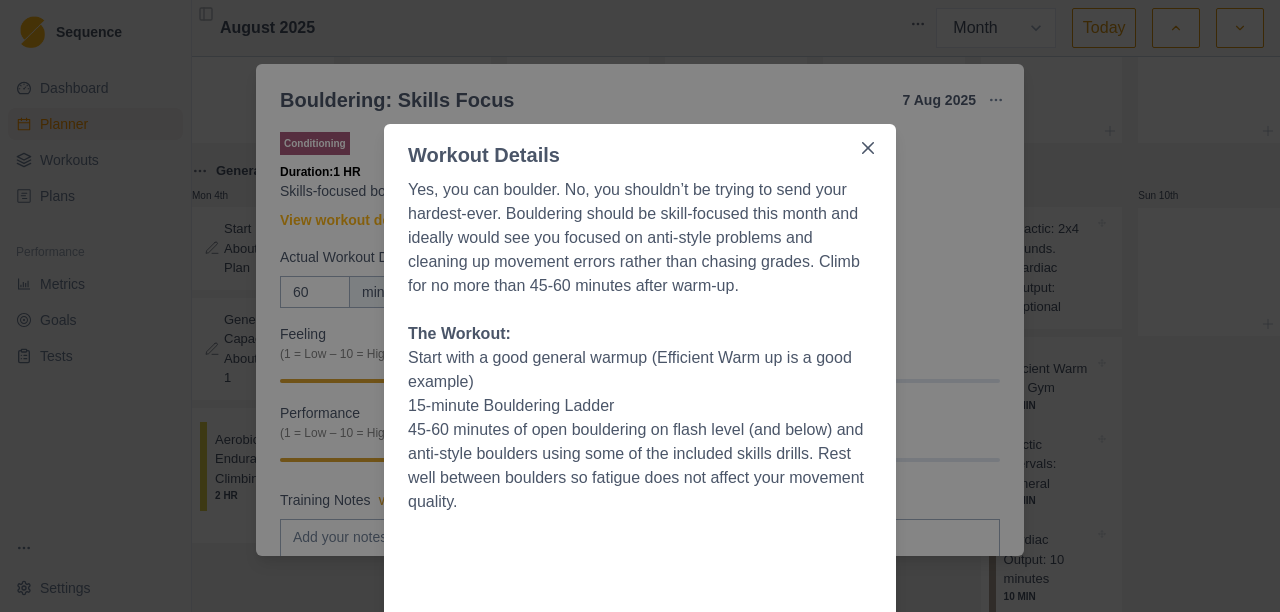 click at bounding box center [640, 310] 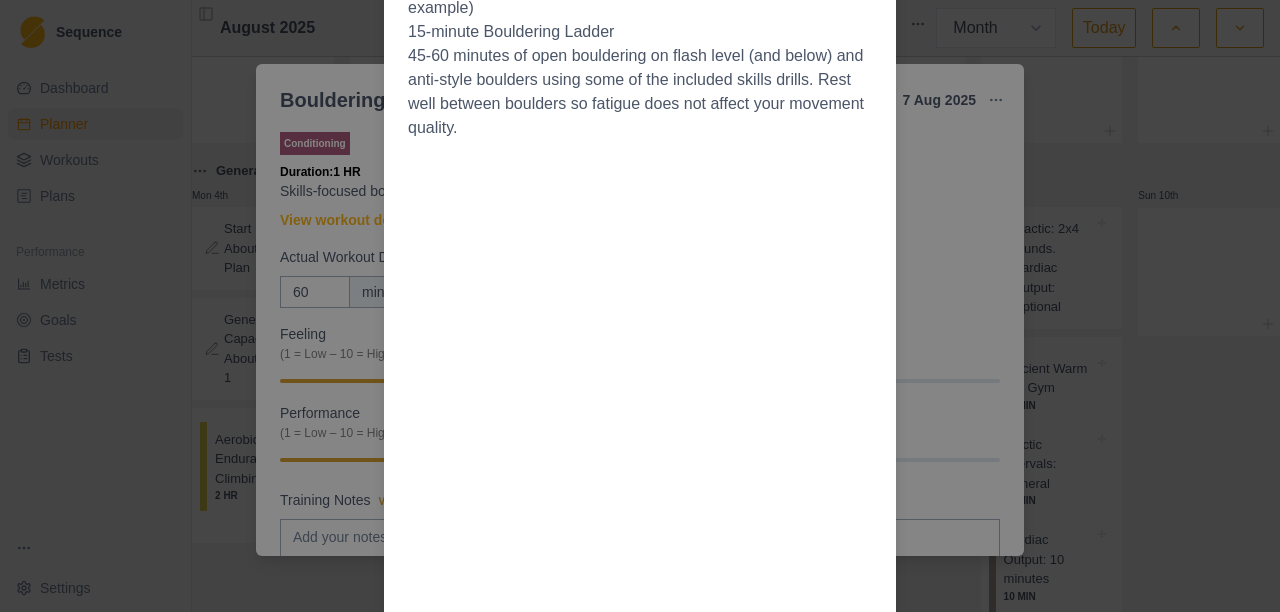 scroll, scrollTop: 0, scrollLeft: 0, axis: both 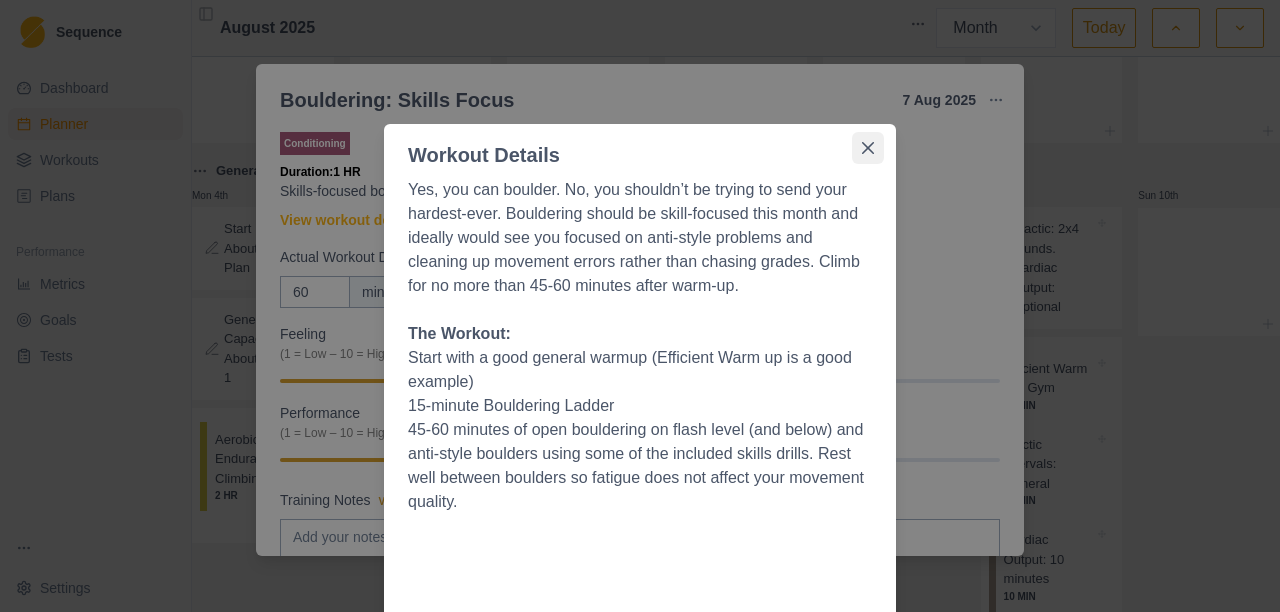click at bounding box center (868, 148) 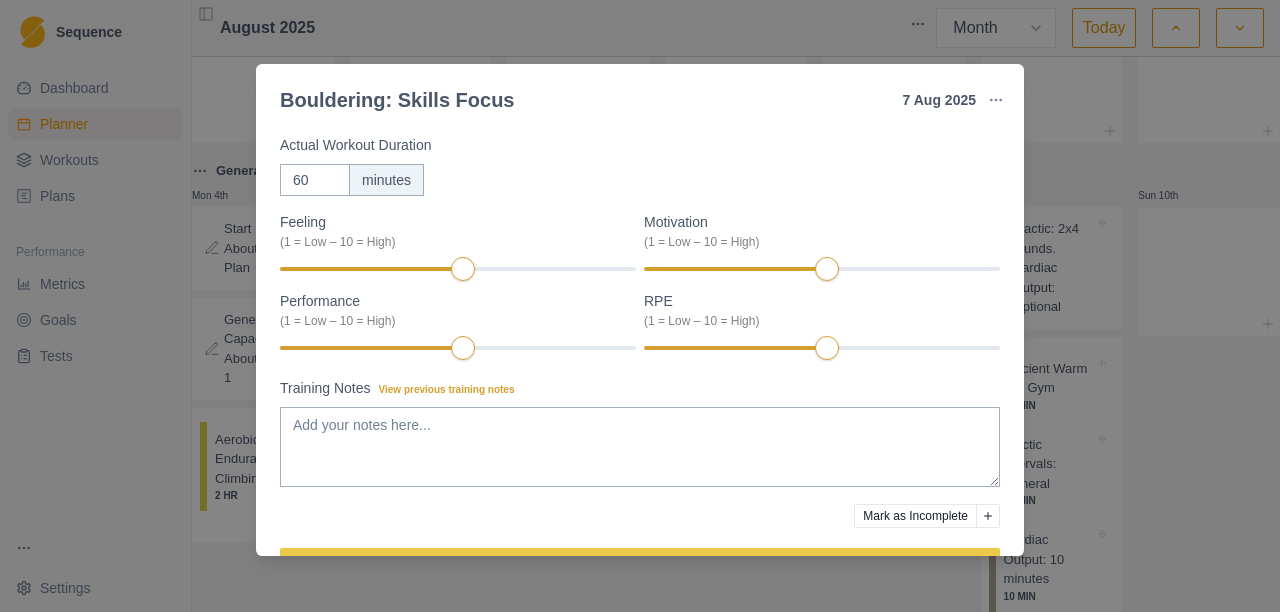 scroll, scrollTop: 173, scrollLeft: 0, axis: vertical 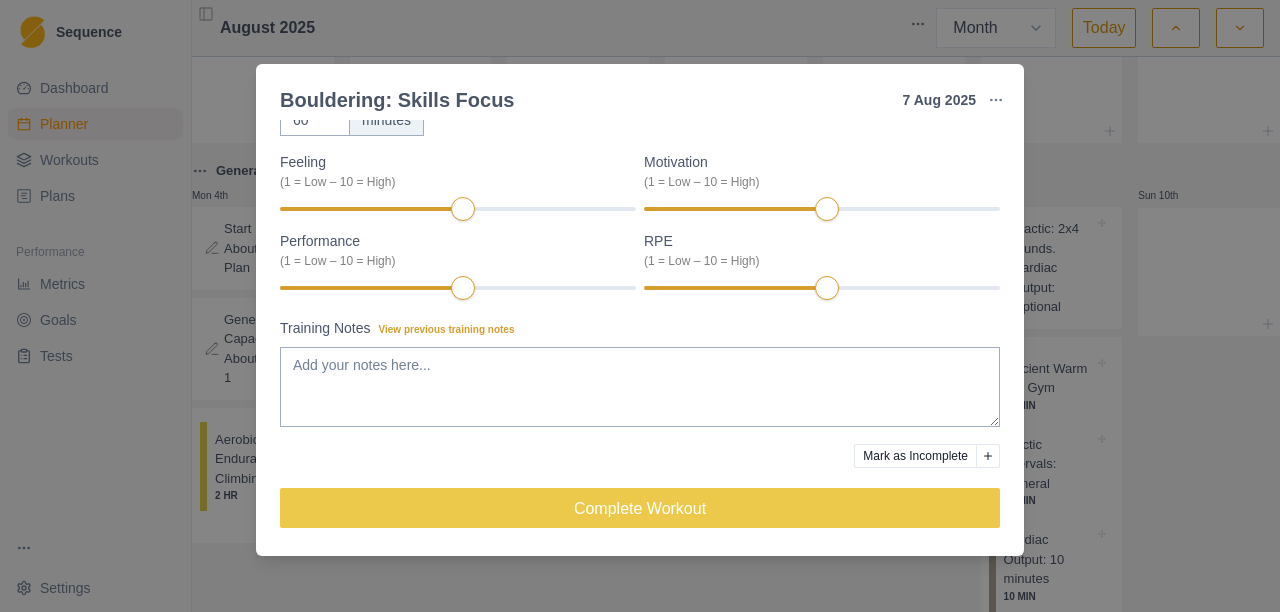 click on "Bouldering: Skills Focus 7 [MONTH] [YEAR] Link To Goal View Workout Metrics Edit Original Workout Reschedule Workout Remove From Schedule Conditioning Duration:  1 HR Skills-focused bouldering session that can be done outdoors or indoors.   View workout details Actual Workout Duration 60 minutes Feeling (1 = Low – 10 = High) Motivation (1 = Low – 10 = High) Performance (1 = Low – 10 = High) RPE (1 = Low – 10 = High) Training Notes View previous training notes Mark as Incomplete Complete Workout" at bounding box center (640, 306) 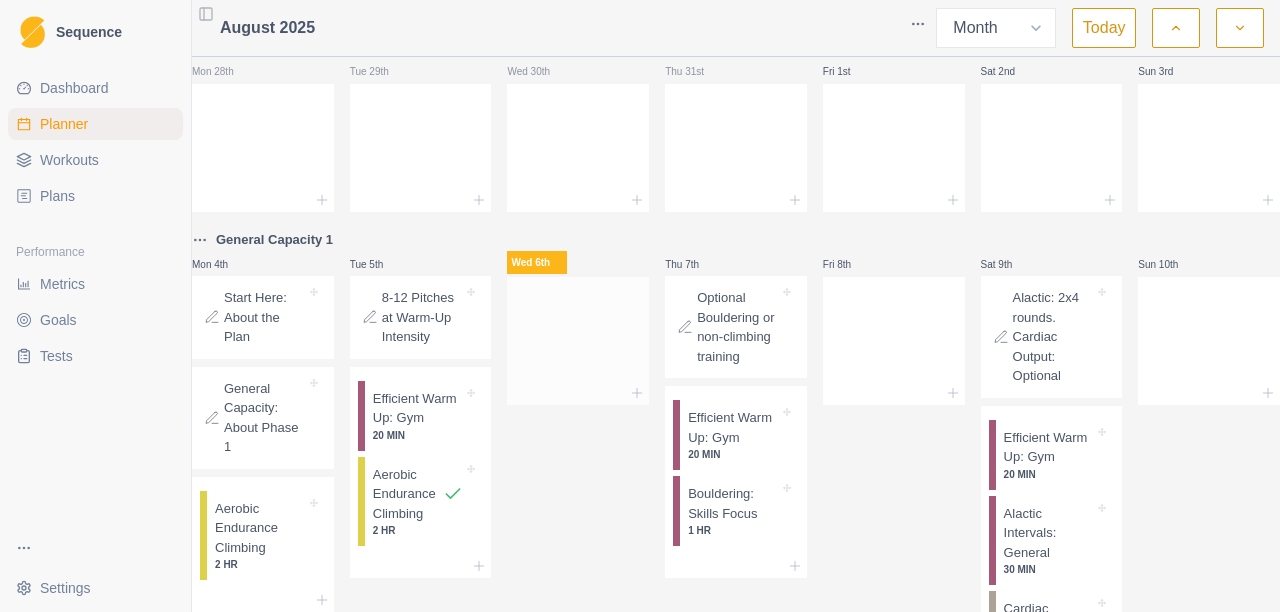 scroll, scrollTop: 0, scrollLeft: 0, axis: both 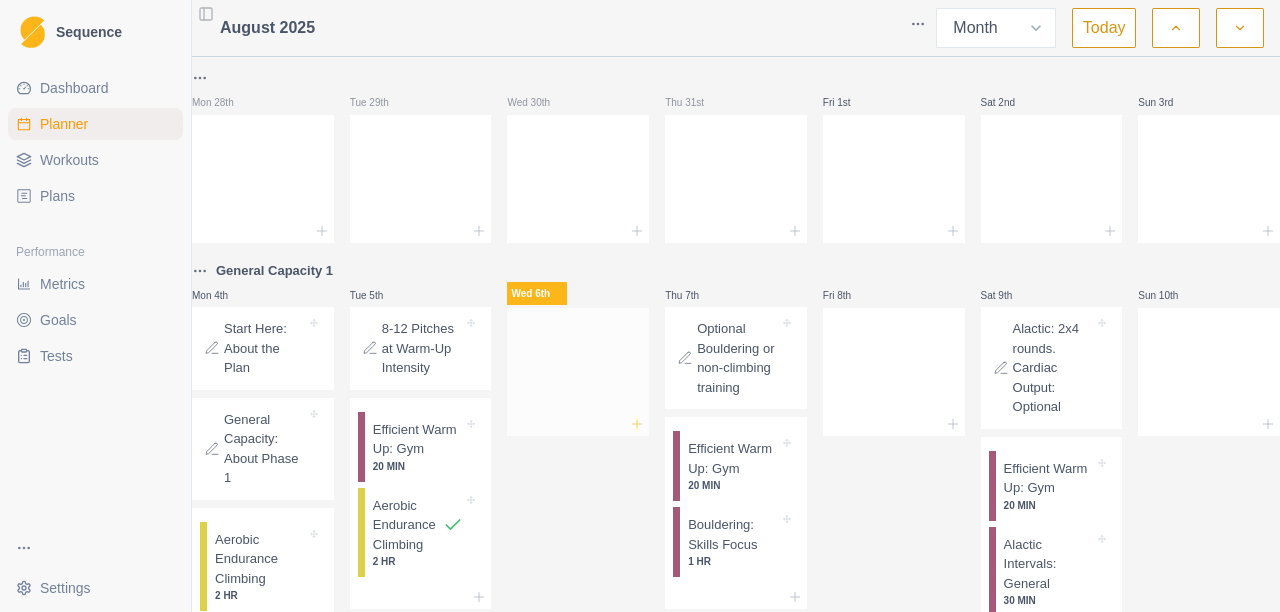 click 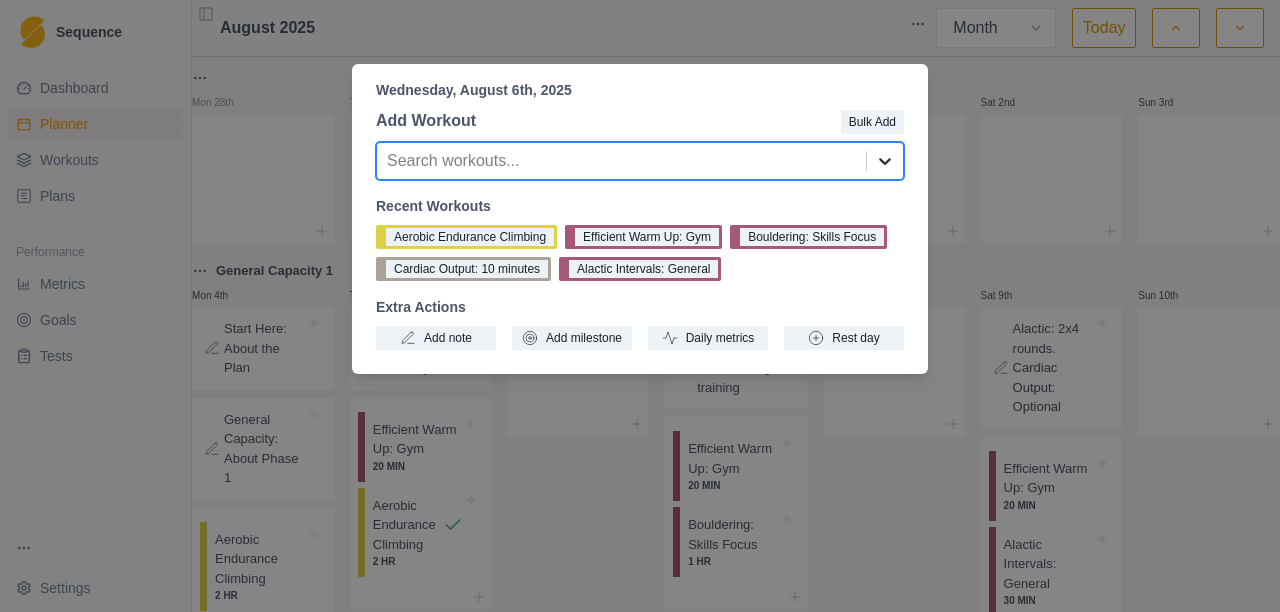 click 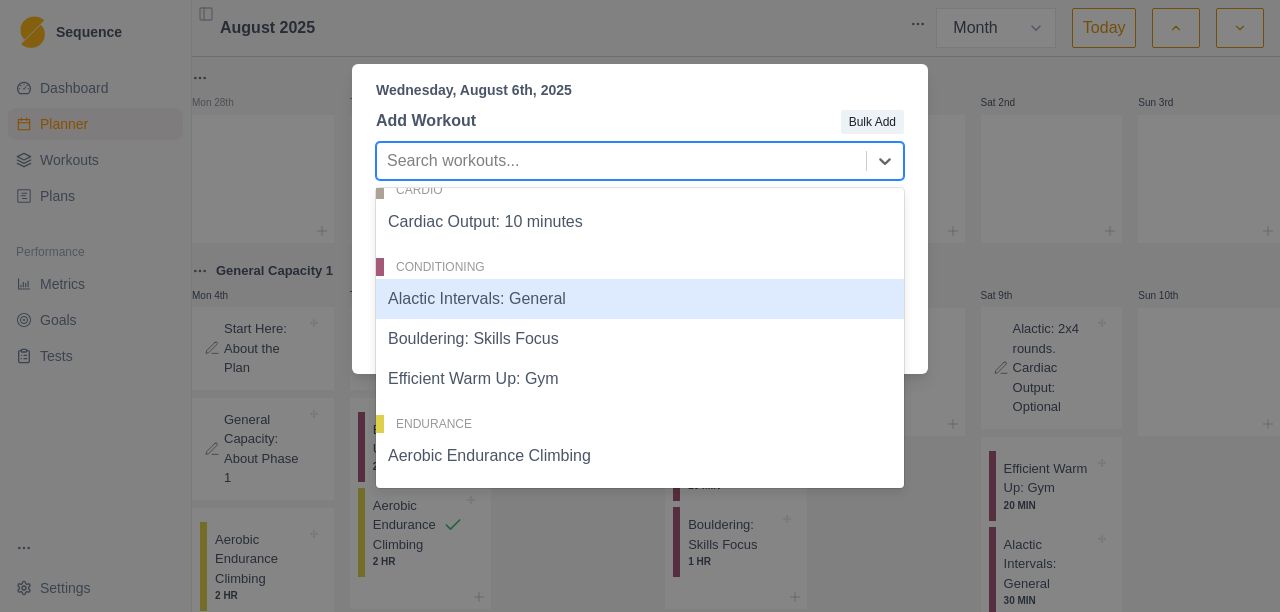 scroll, scrollTop: 0, scrollLeft: 0, axis: both 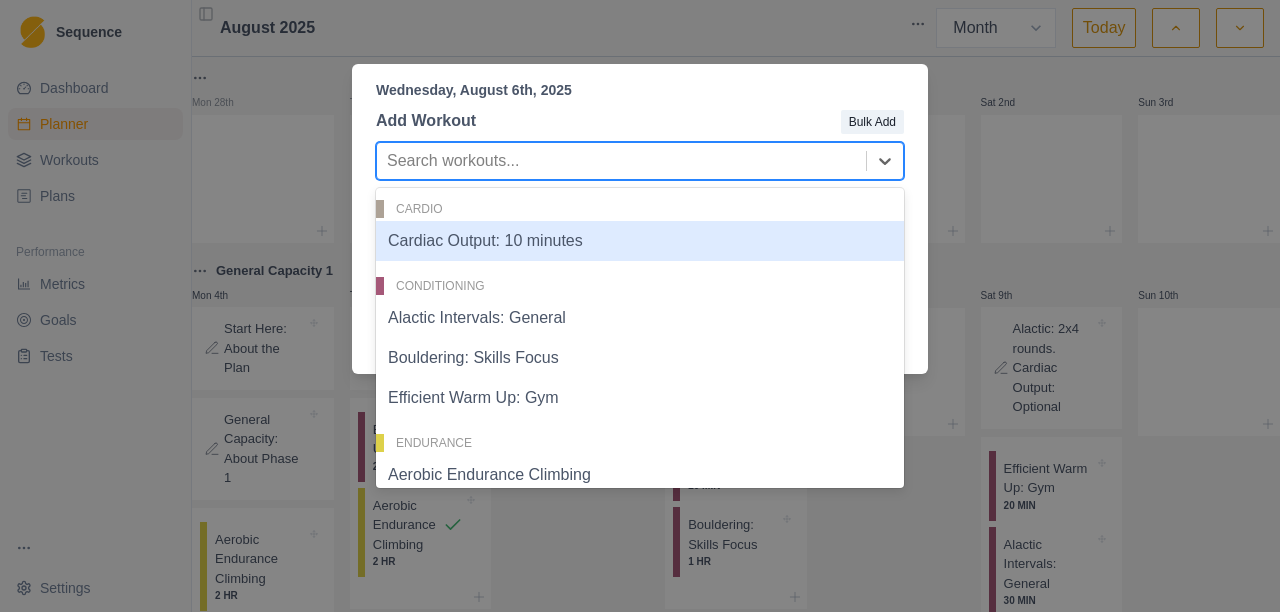 click on "Add Workout Bulk Add 5 results available. Use Up and Down to choose options, press Enter to select the currently focused option, press Escape to exit the menu, press Tab to select the option and exit the menu. Search workouts... Cardio Cardiac Output: 10 minutes Conditioning Alactic Intervals: General Bouldering: Skills Focus Efficient Warm Up: Gym Endurance Aerobic Endurance Climbing Recent Workouts Aerobic Endurance Climbing Efficient Warm Up: Gym Bouldering: Skills Focus Cardiac Output: 10 minutes Alactic Intervals: General Extra Actions Add note Add milestone Daily metrics Rest day" at bounding box center [640, 229] 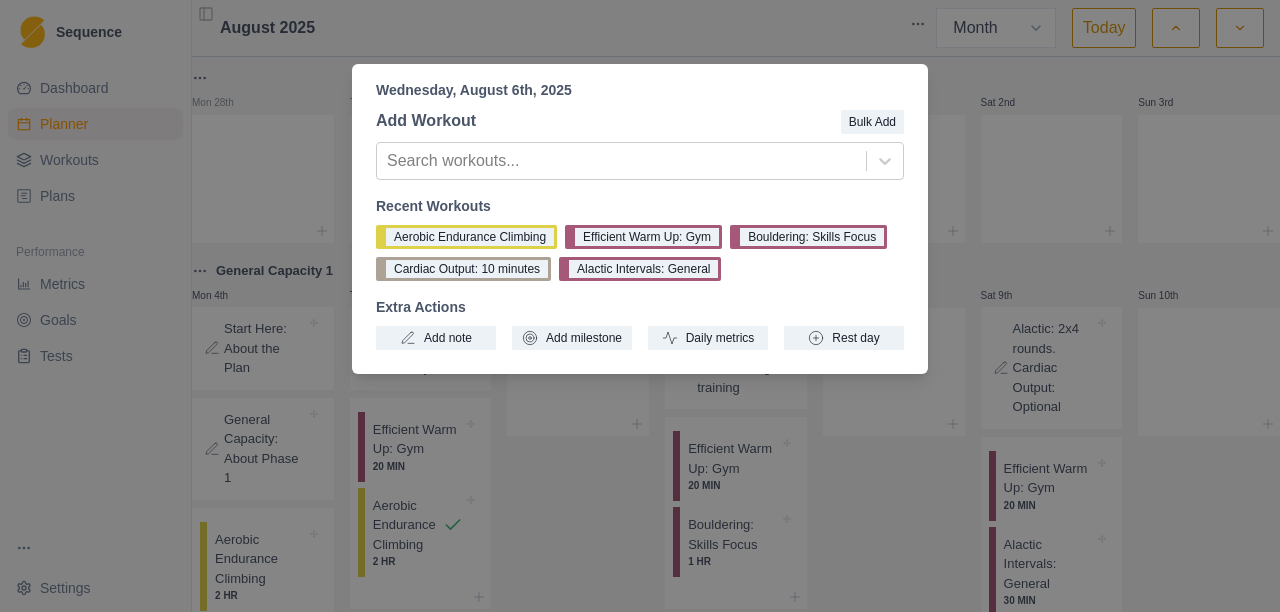 click on "Wednesday, August 6th, 2025 Add Workout Bulk Add Search workouts... Recent Workouts Aerobic Endurance Climbing Efficient Warm Up: Gym Bouldering: Skills Focus Cardiac Output: 10 minutes Alactic Intervals: General Extra Actions Add note Add milestone Daily metrics Rest day" at bounding box center [640, 306] 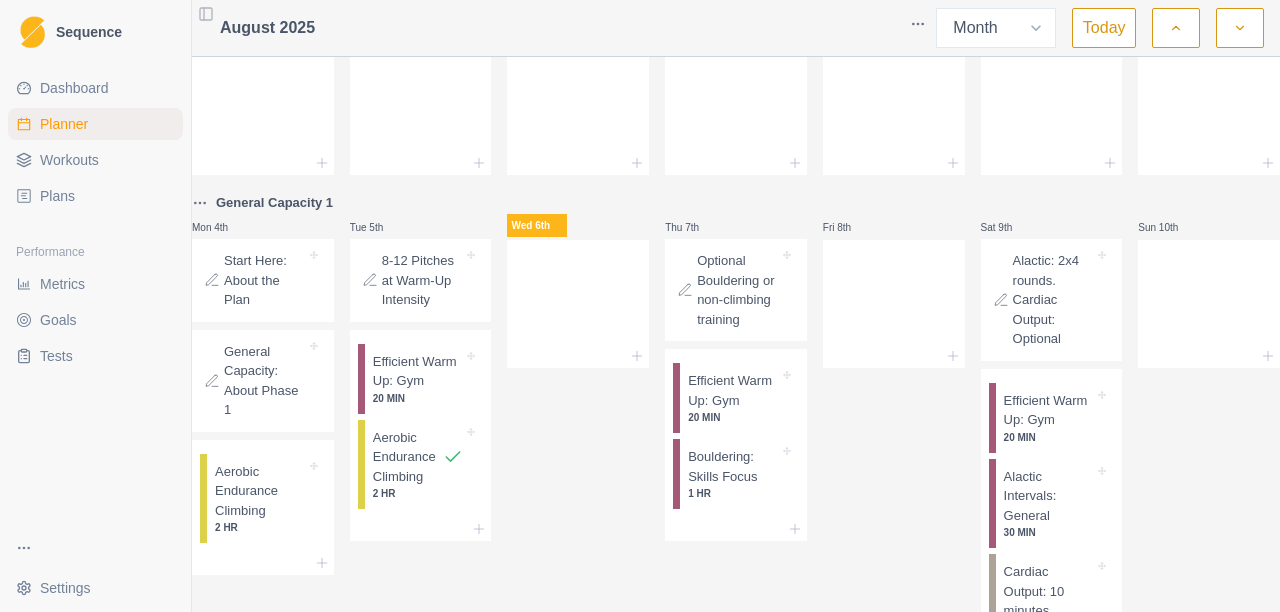 scroll, scrollTop: 100, scrollLeft: 0, axis: vertical 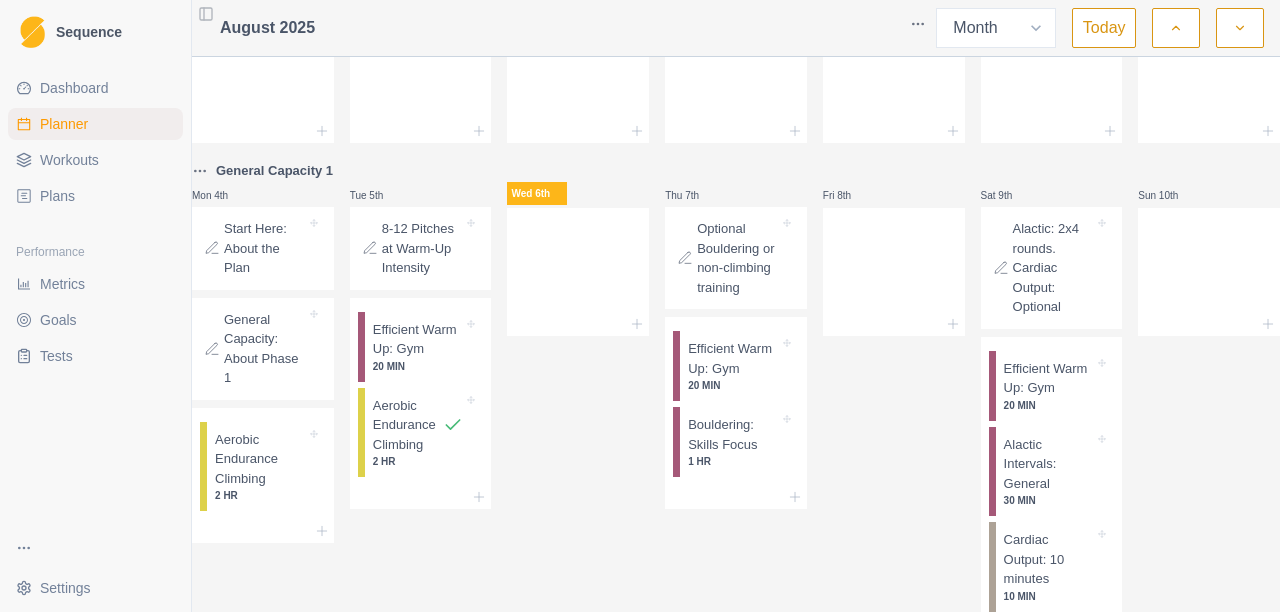click on "Alactic: 2x4 rounds. Cardiac Output: Optional" at bounding box center (1054, 268) 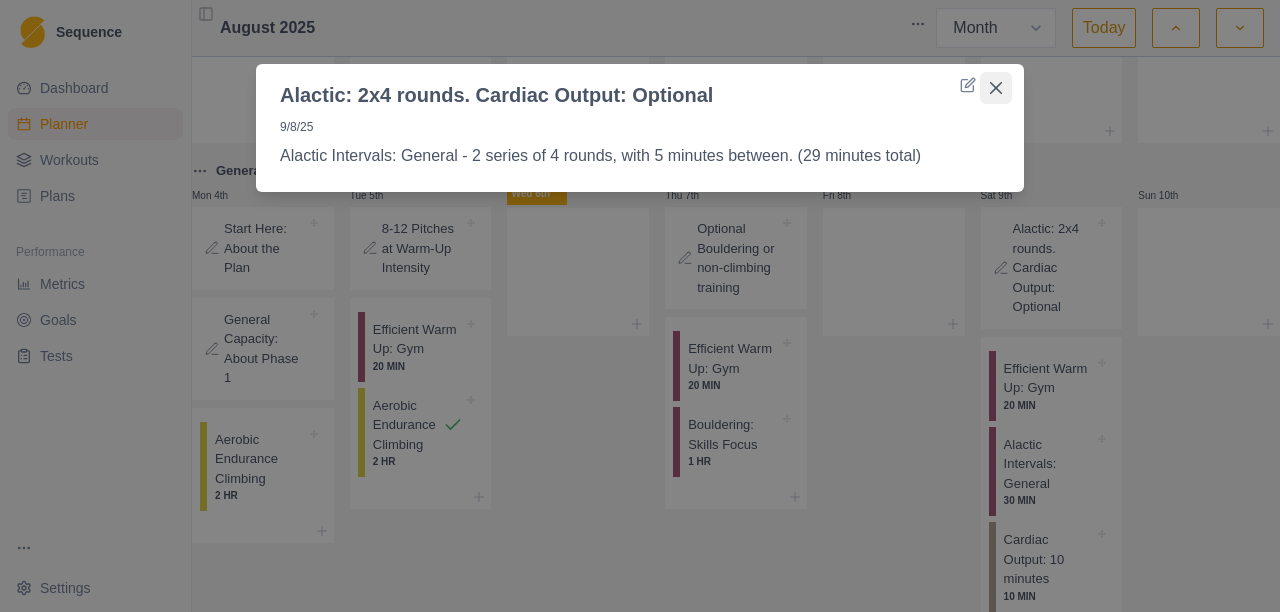 click 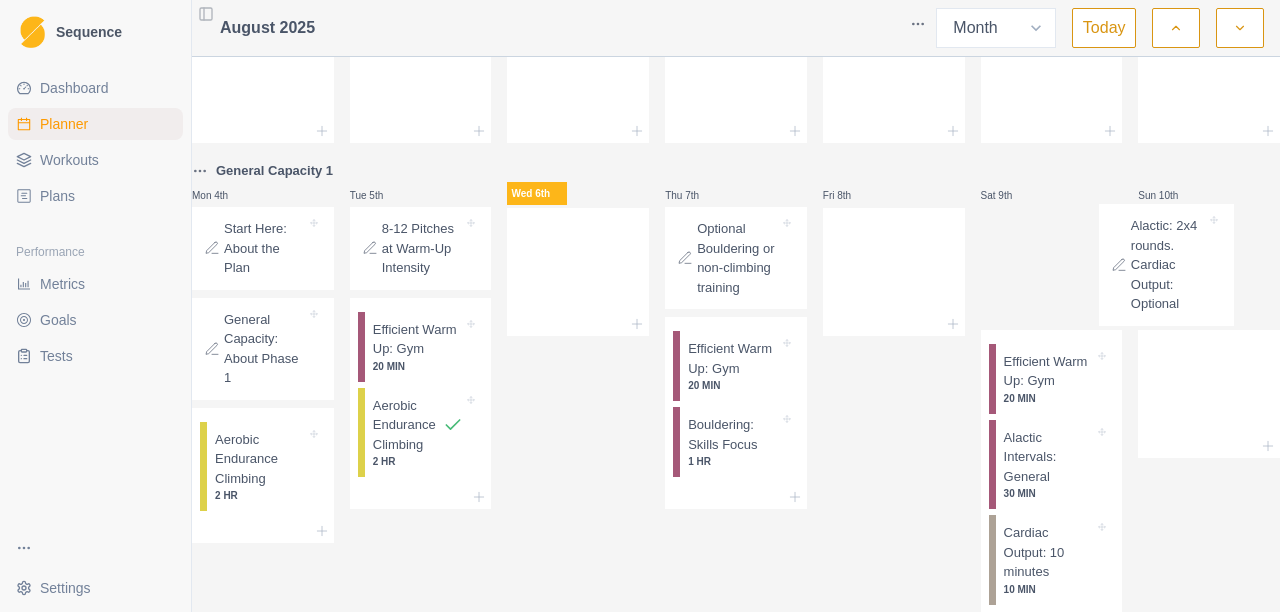 drag, startPoint x: 1017, startPoint y: 253, endPoint x: 1160, endPoint y: 247, distance: 143.12582 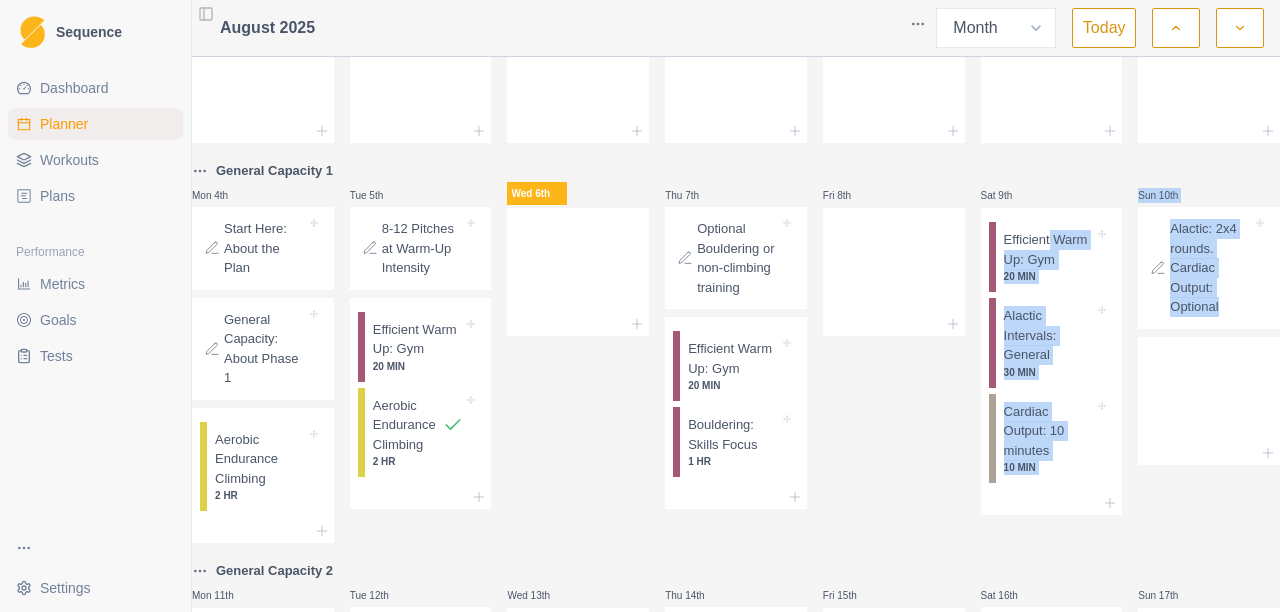 drag, startPoint x: 1030, startPoint y: 212, endPoint x: 1138, endPoint y: 310, distance: 145.83553 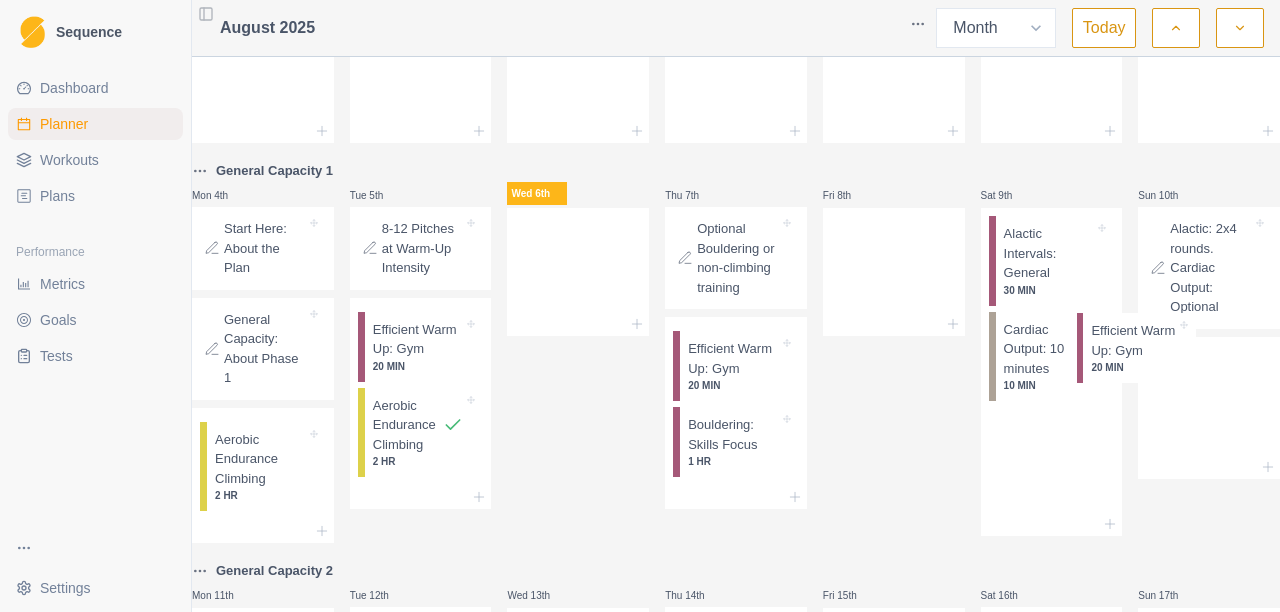 drag, startPoint x: 1078, startPoint y: 251, endPoint x: 1148, endPoint y: 324, distance: 101.13852 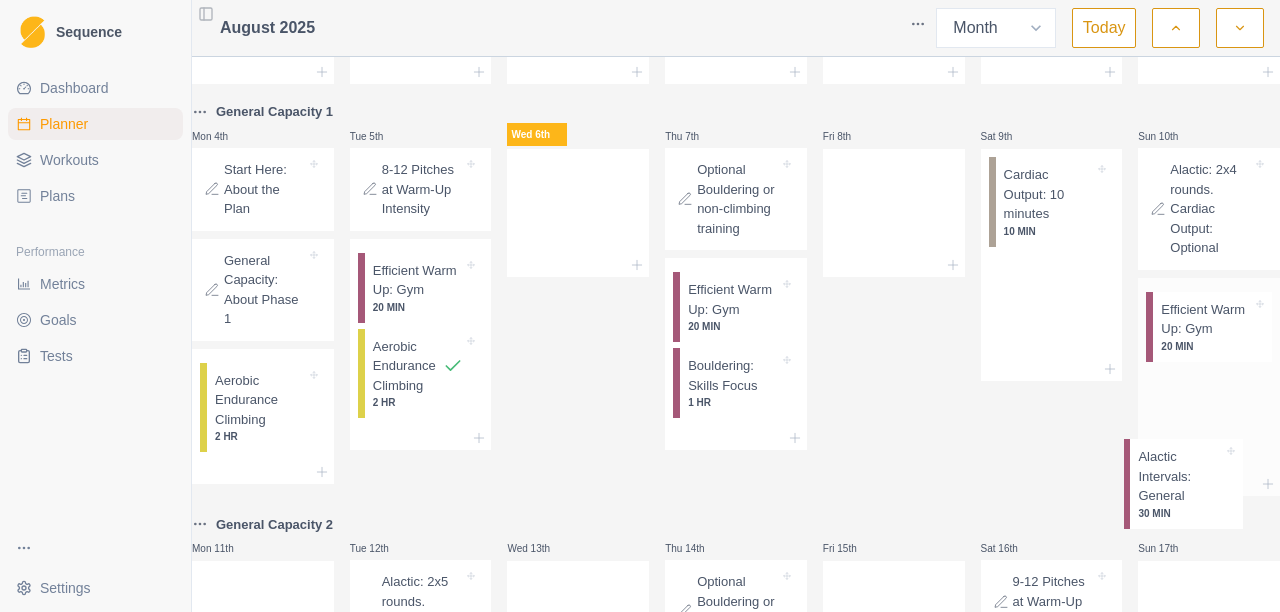 drag, startPoint x: 1029, startPoint y: 267, endPoint x: 1176, endPoint y: 423, distance: 214.34785 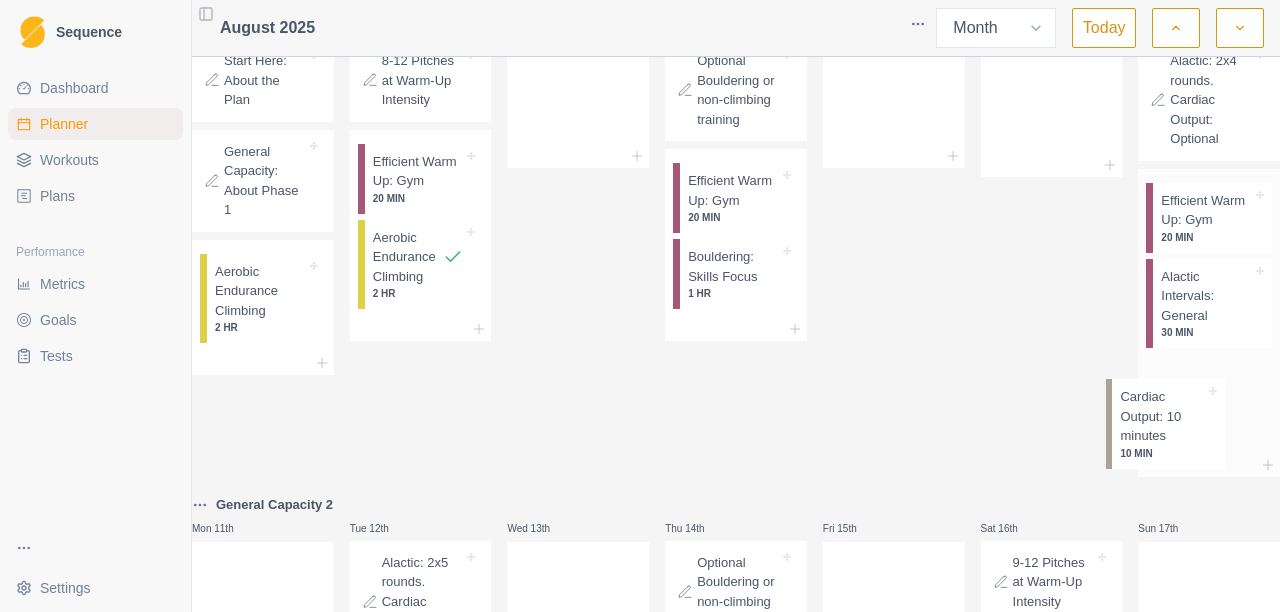 scroll, scrollTop: 284, scrollLeft: 0, axis: vertical 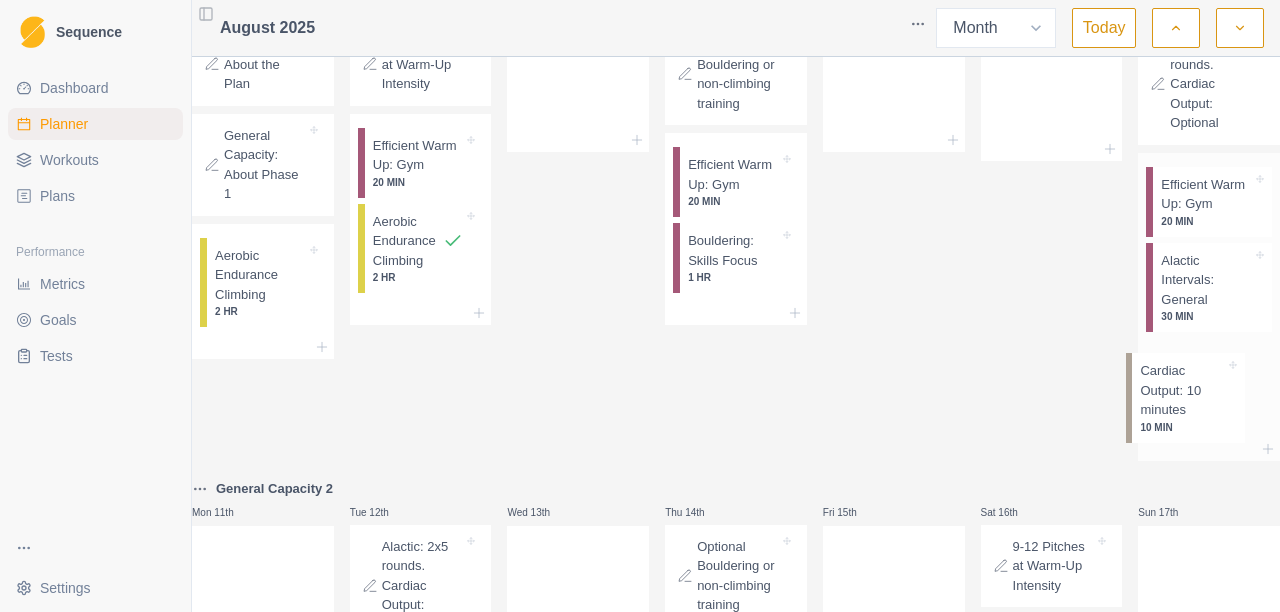 drag, startPoint x: 1005, startPoint y: 176, endPoint x: 1166, endPoint y: 384, distance: 263.03043 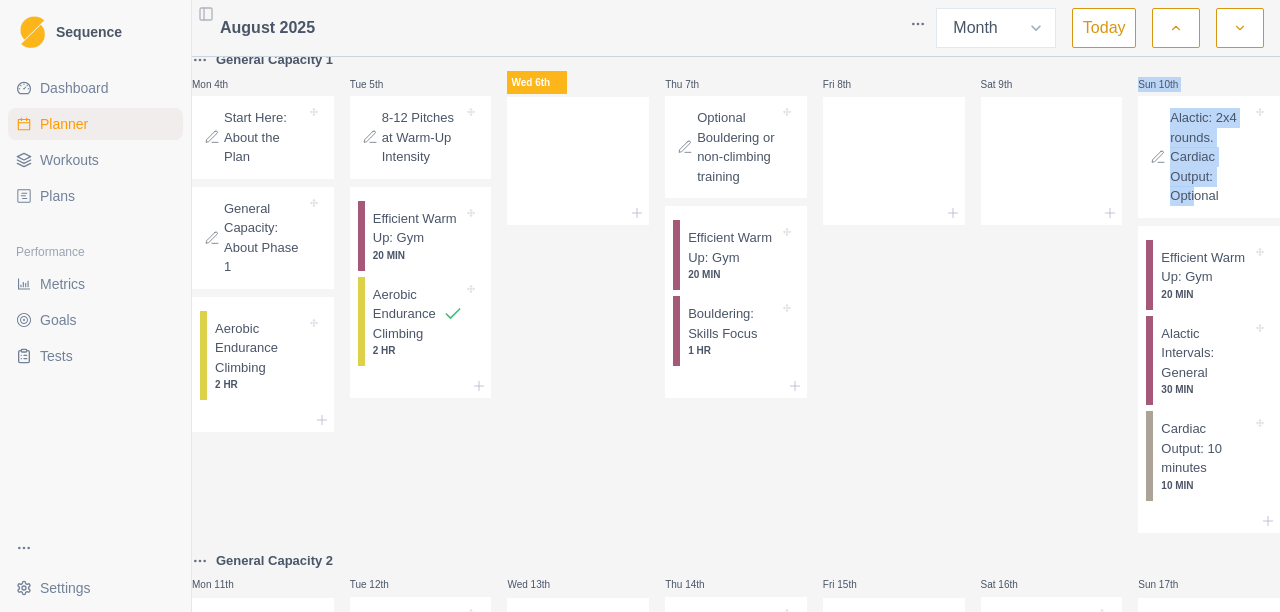 scroll, scrollTop: 0, scrollLeft: 0, axis: both 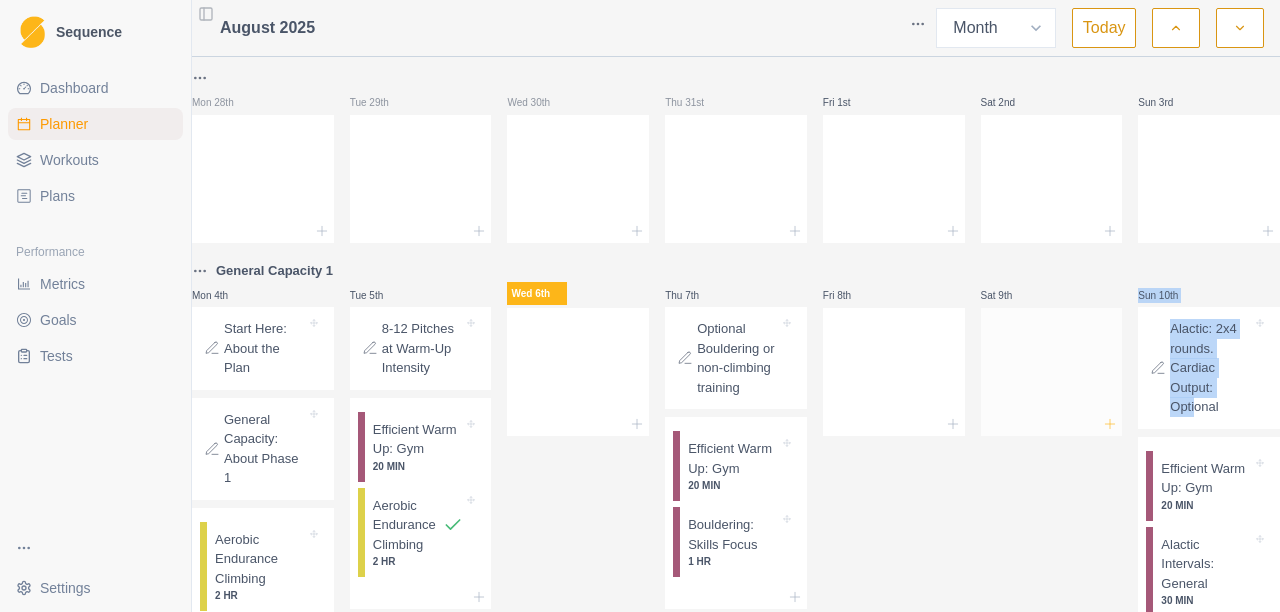 click 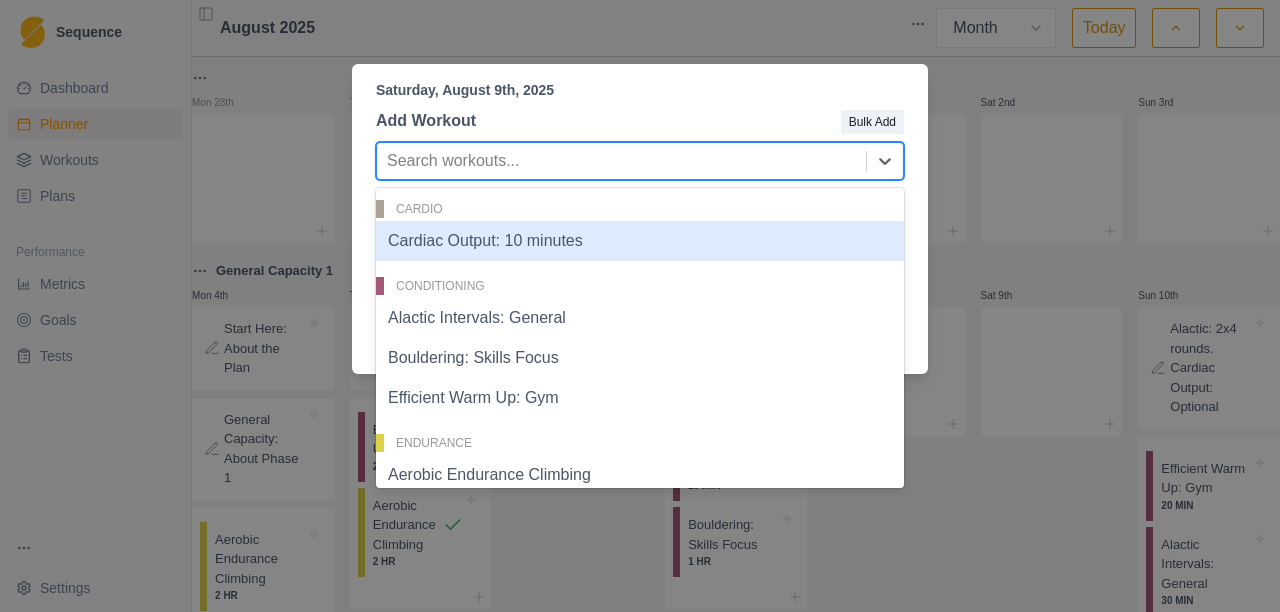 click at bounding box center (621, 161) 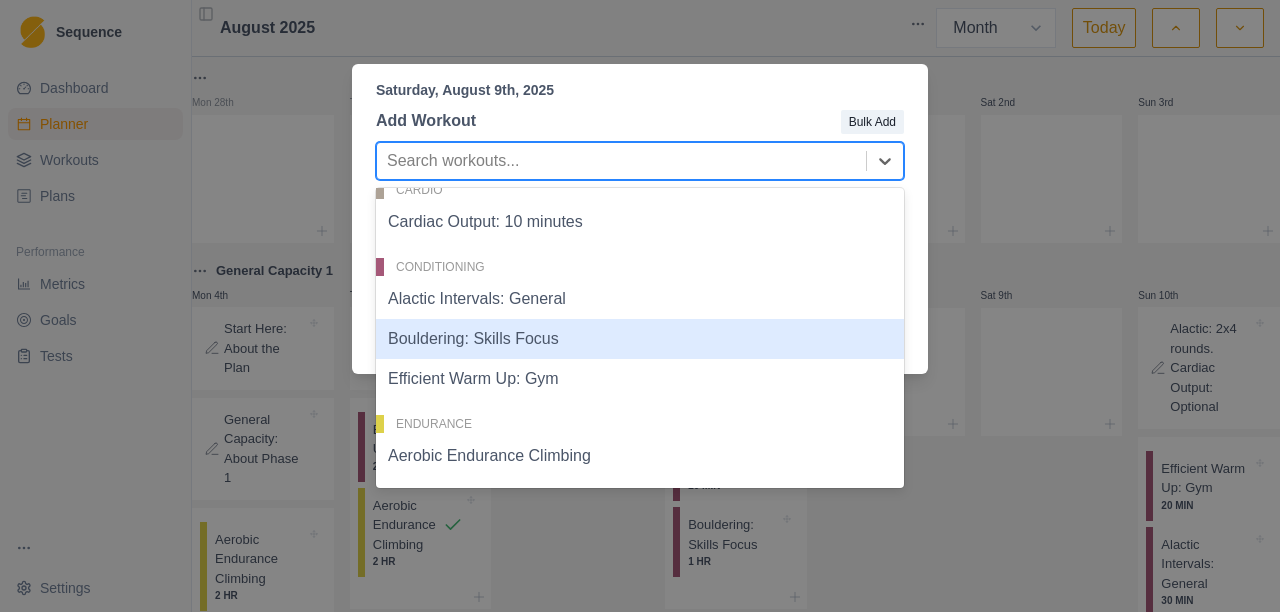scroll, scrollTop: 0, scrollLeft: 0, axis: both 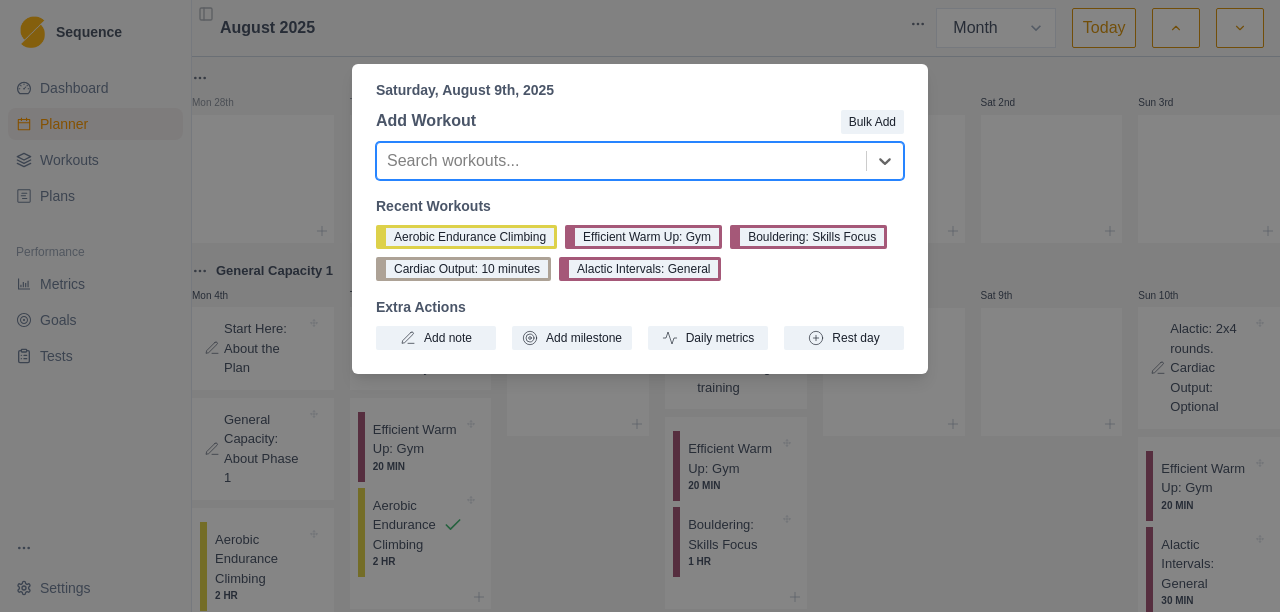 click at bounding box center [621, 161] 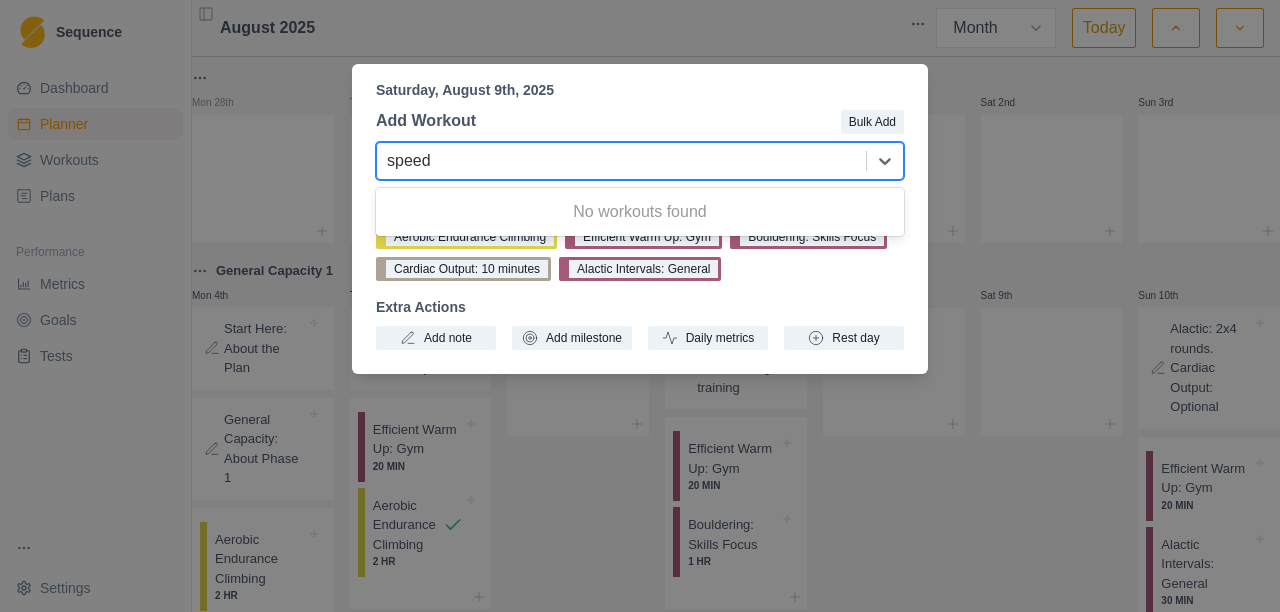 type on "speed" 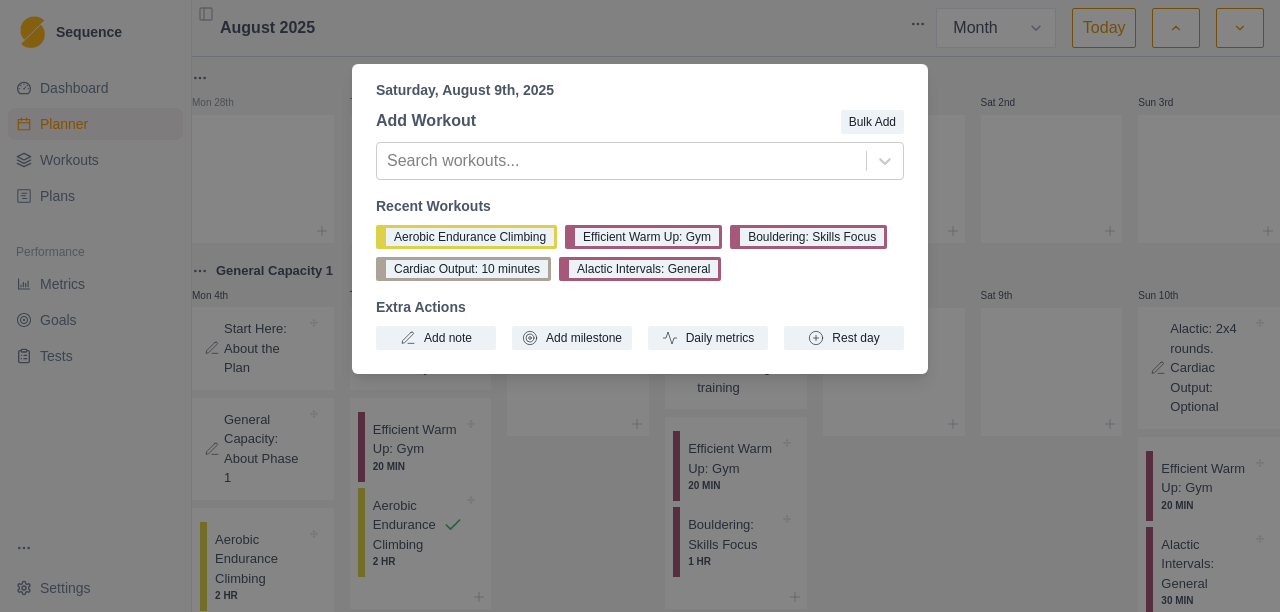 drag, startPoint x: 1069, startPoint y: 497, endPoint x: 1078, endPoint y: 484, distance: 15.811388 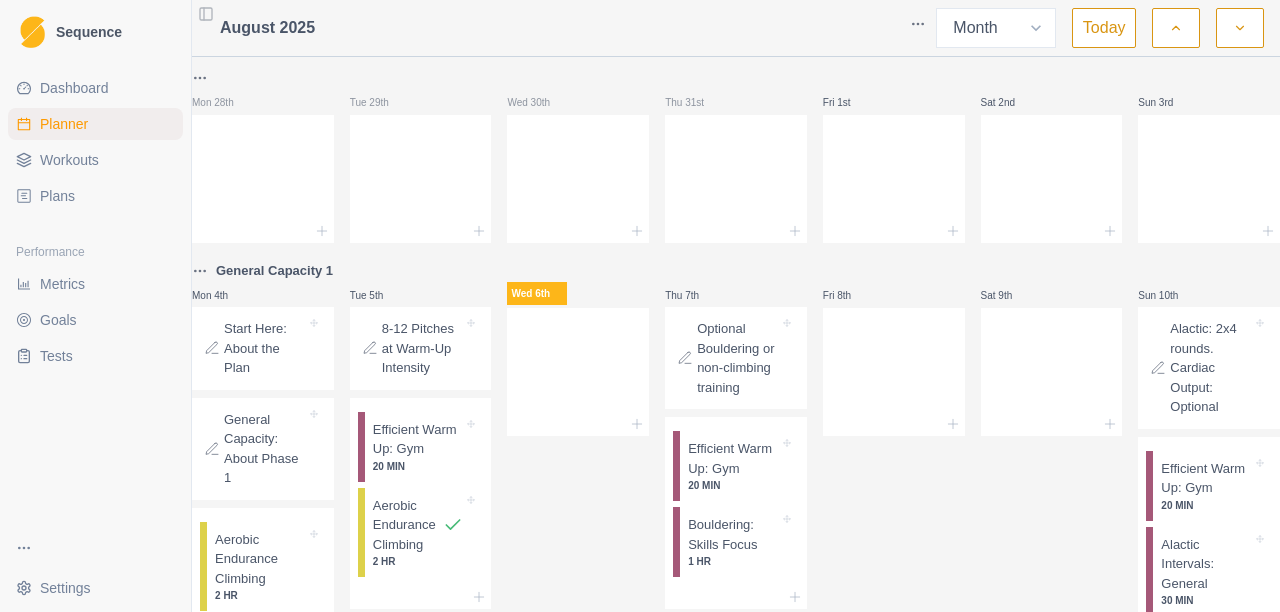click on "Workouts" at bounding box center [69, 160] 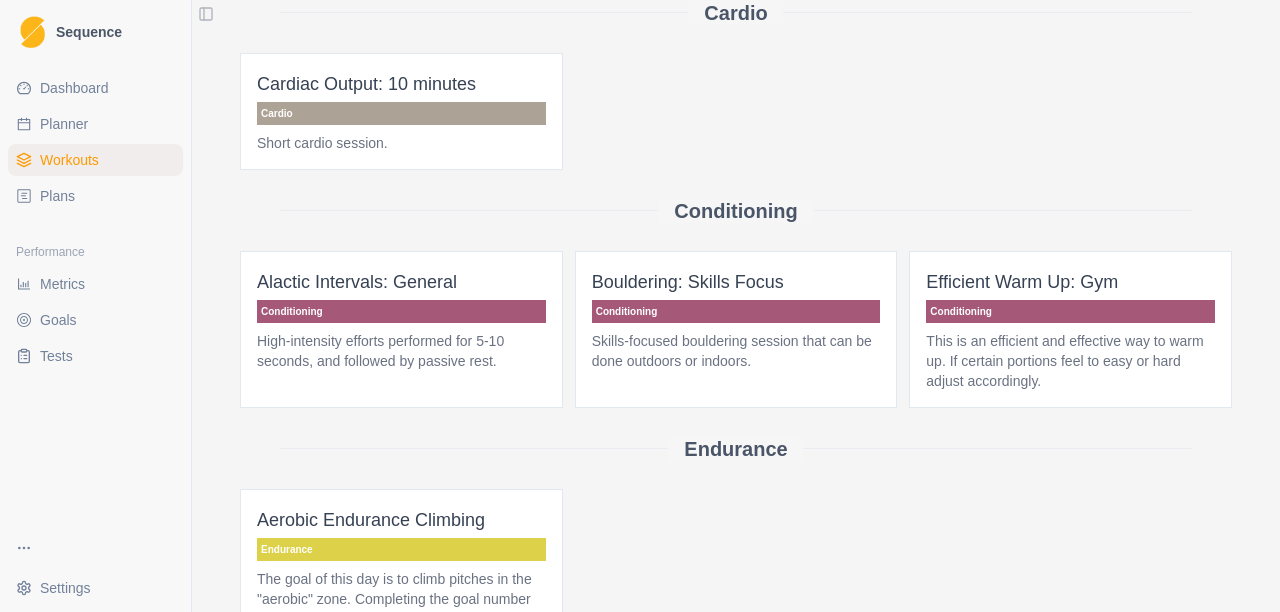 scroll, scrollTop: 0, scrollLeft: 0, axis: both 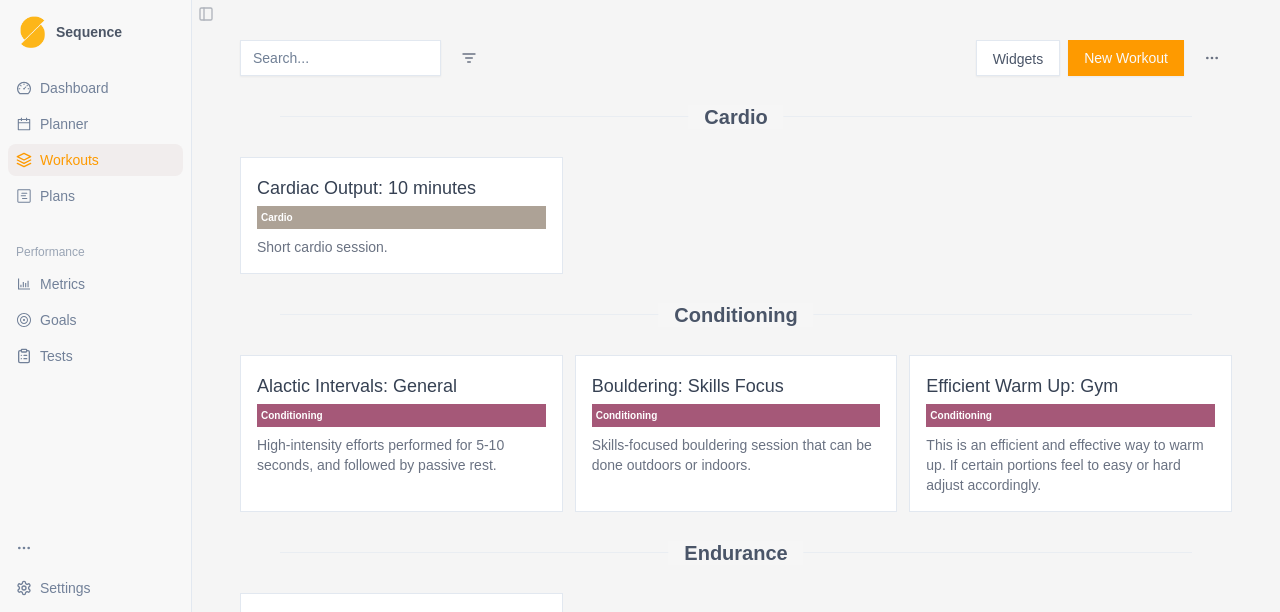 click on "New Workout" at bounding box center (1126, 58) 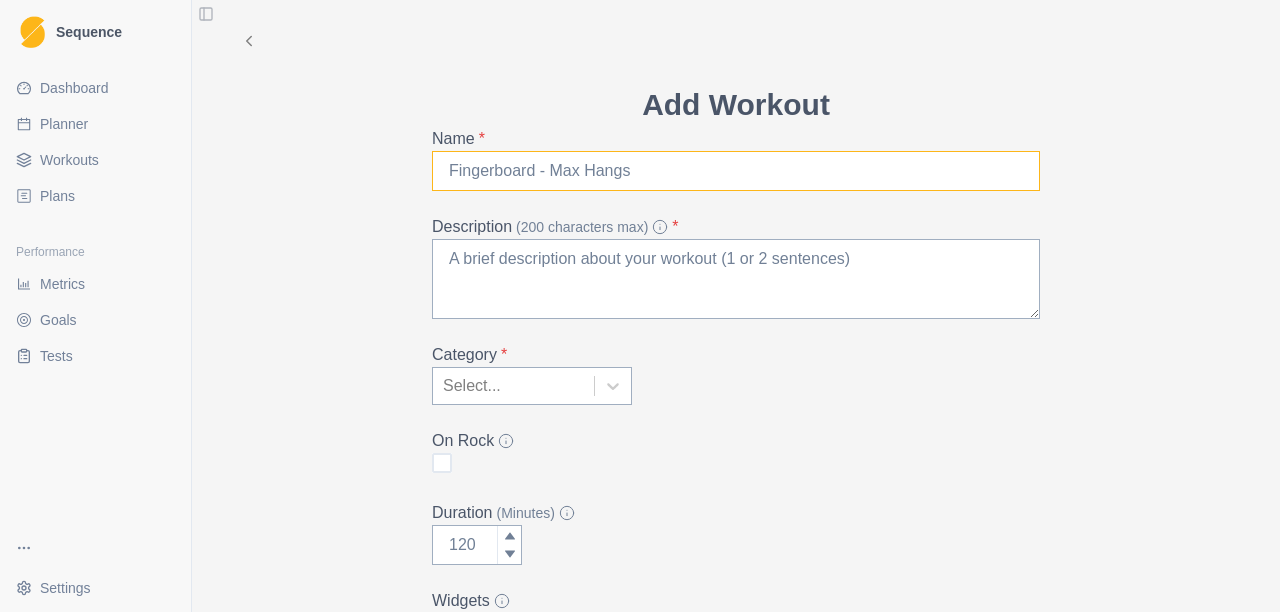 click on "Name *" at bounding box center [736, 171] 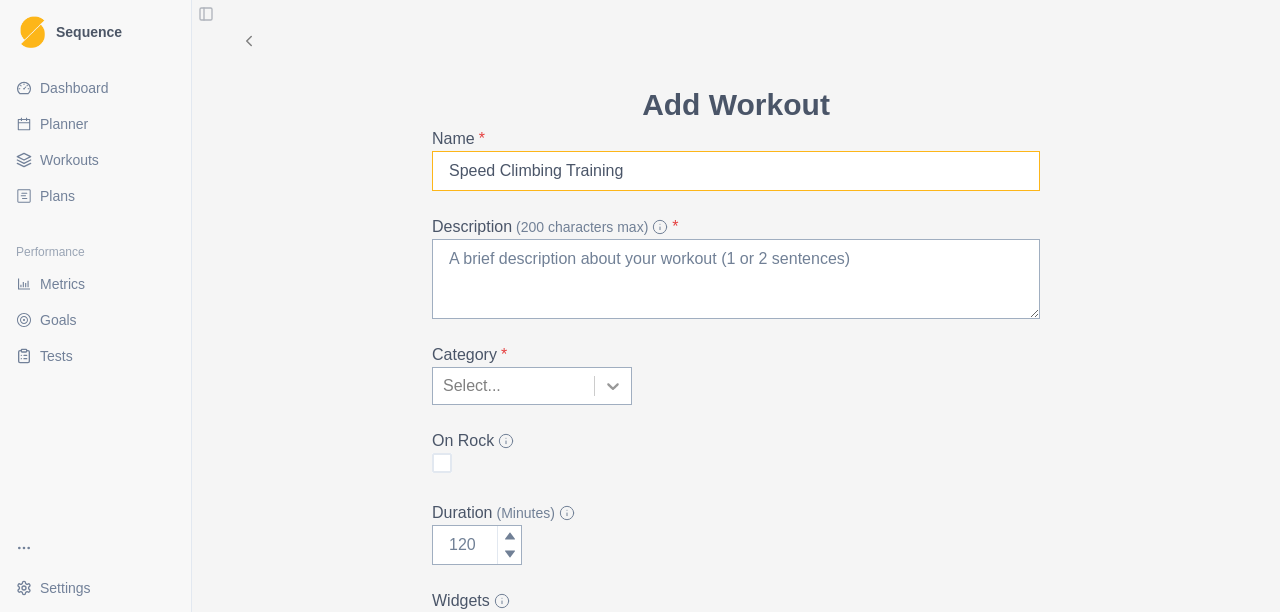 type on "Speed Climbing Training" 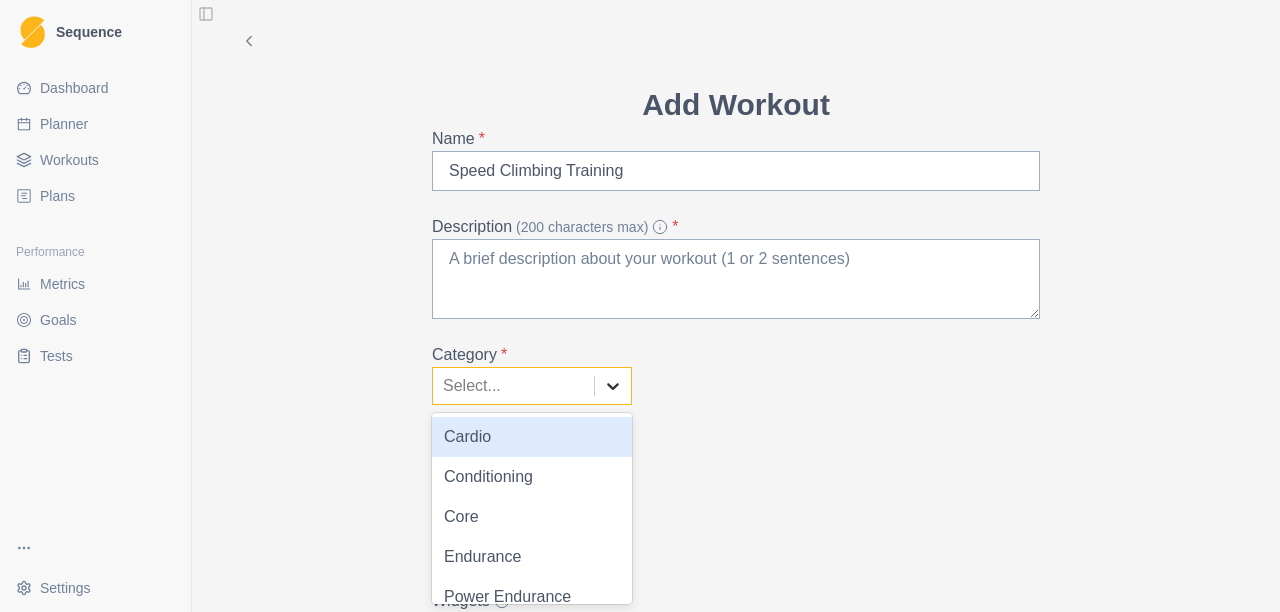 click 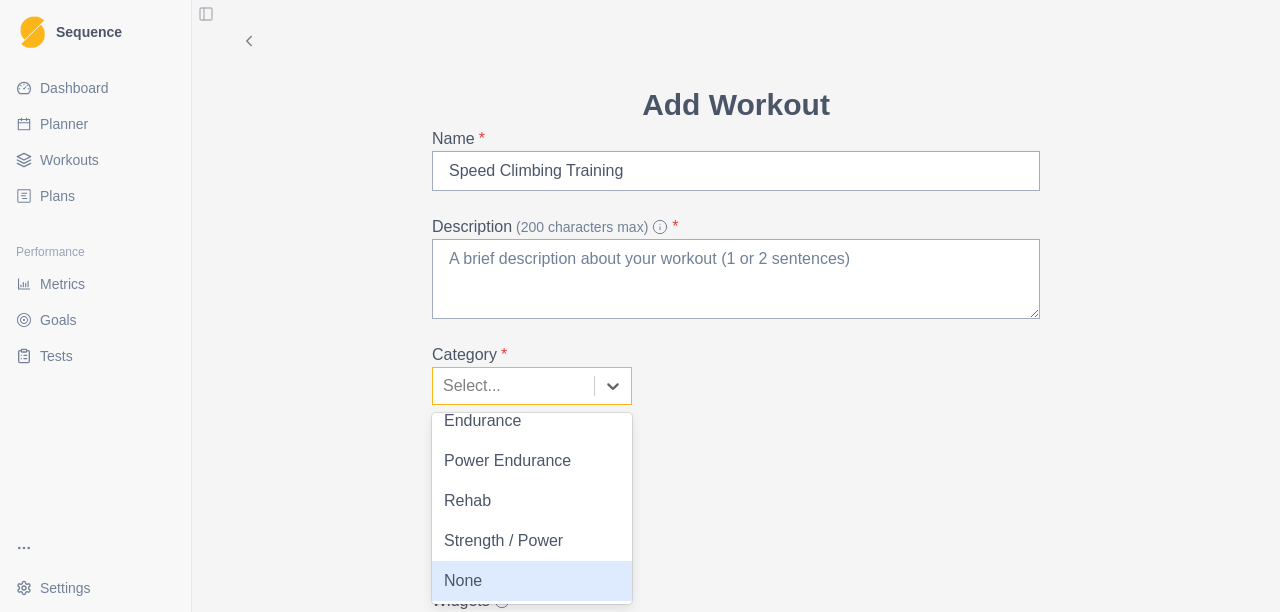 scroll, scrollTop: 0, scrollLeft: 0, axis: both 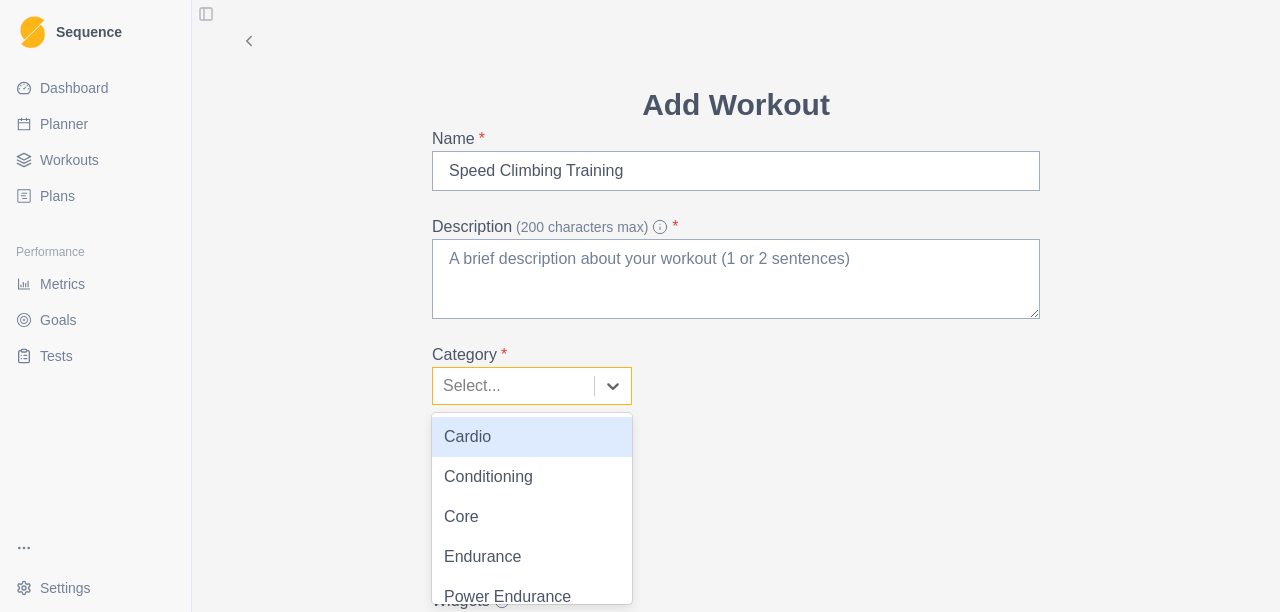 click on "Cardio" at bounding box center (532, 437) 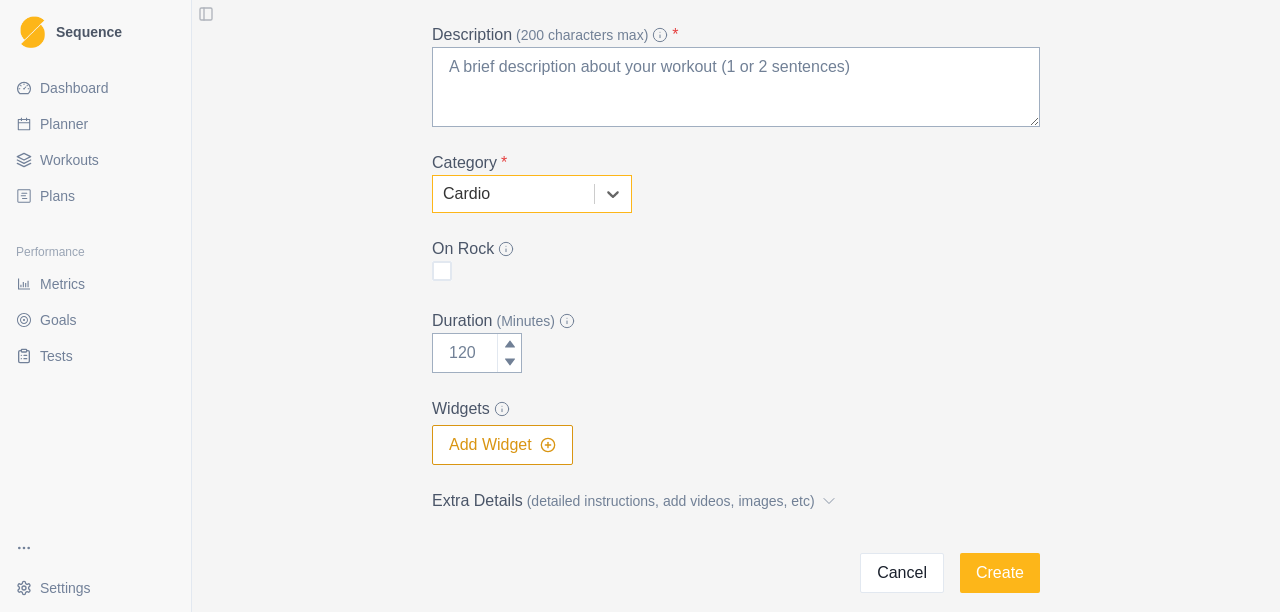 scroll, scrollTop: 200, scrollLeft: 0, axis: vertical 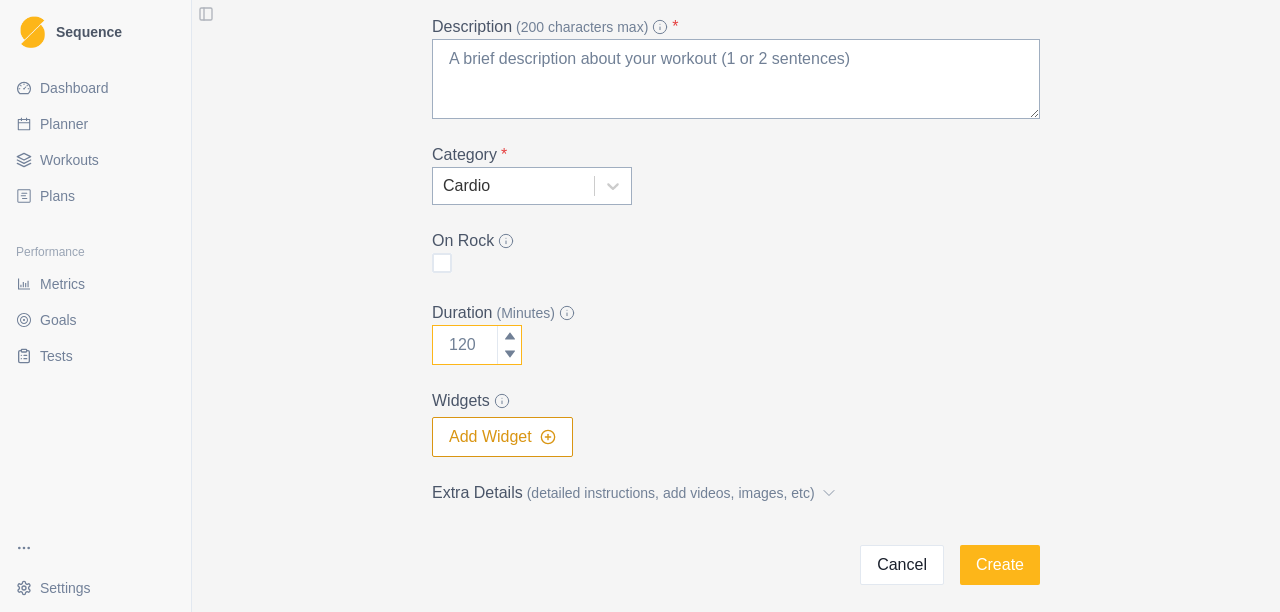 click on "Duration   (Minutes)" at bounding box center [477, 345] 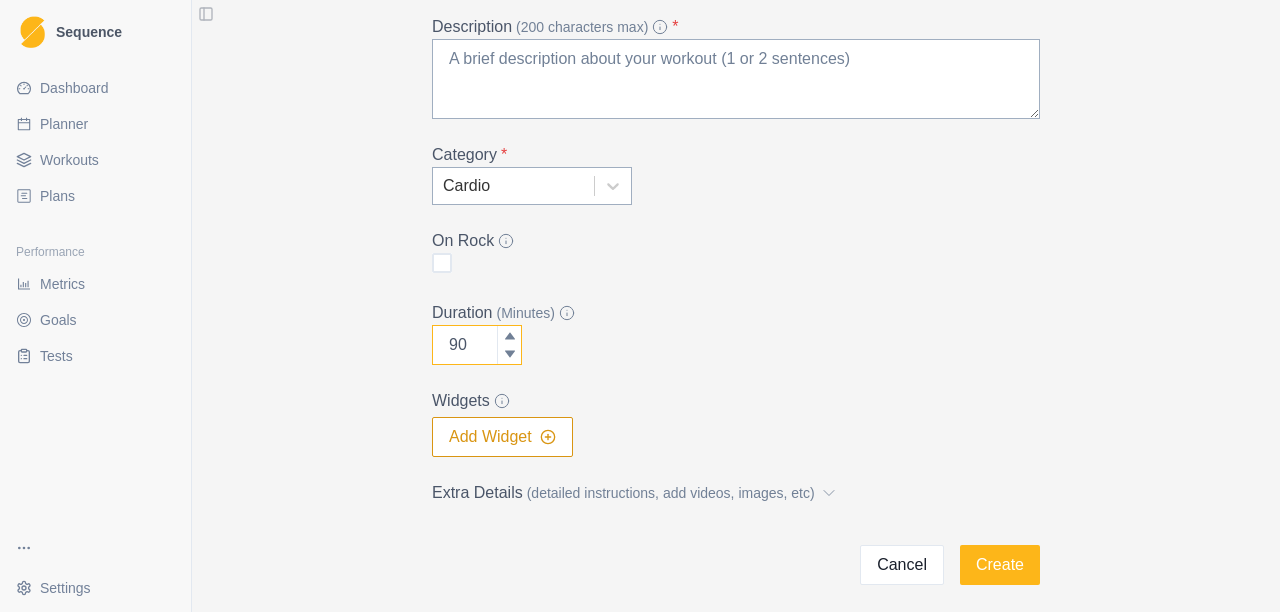 type on "90" 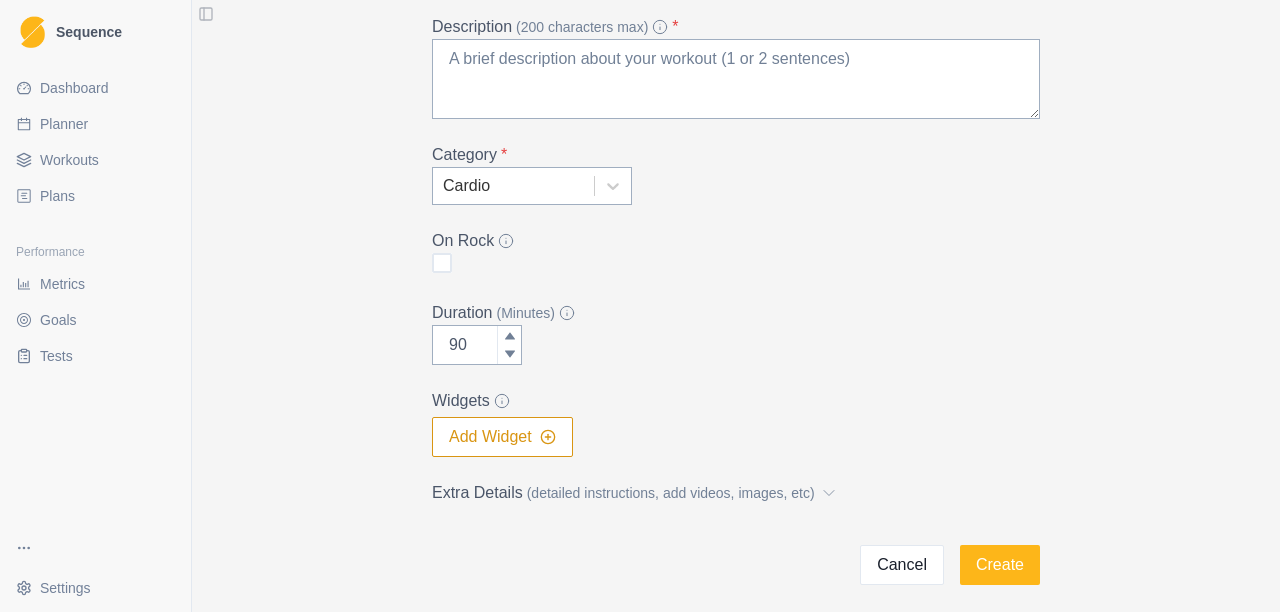 click on "Add Workout Name * Speed Climbing Training Description   (200 characters max) * Category * Cardio On Rock Duration   (Minutes) 90 Widgets Add Widget Extra Details (detailed instructions, add videos, images, etc) Cancel Create" at bounding box center [736, 233] 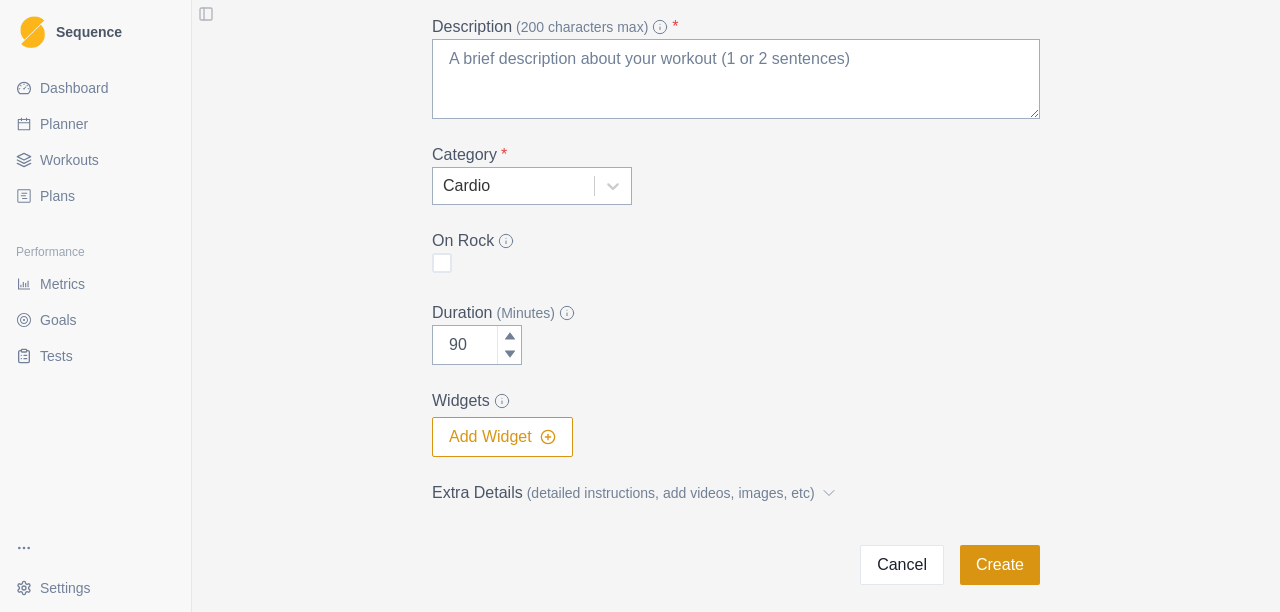 click on "Create" at bounding box center (1000, 565) 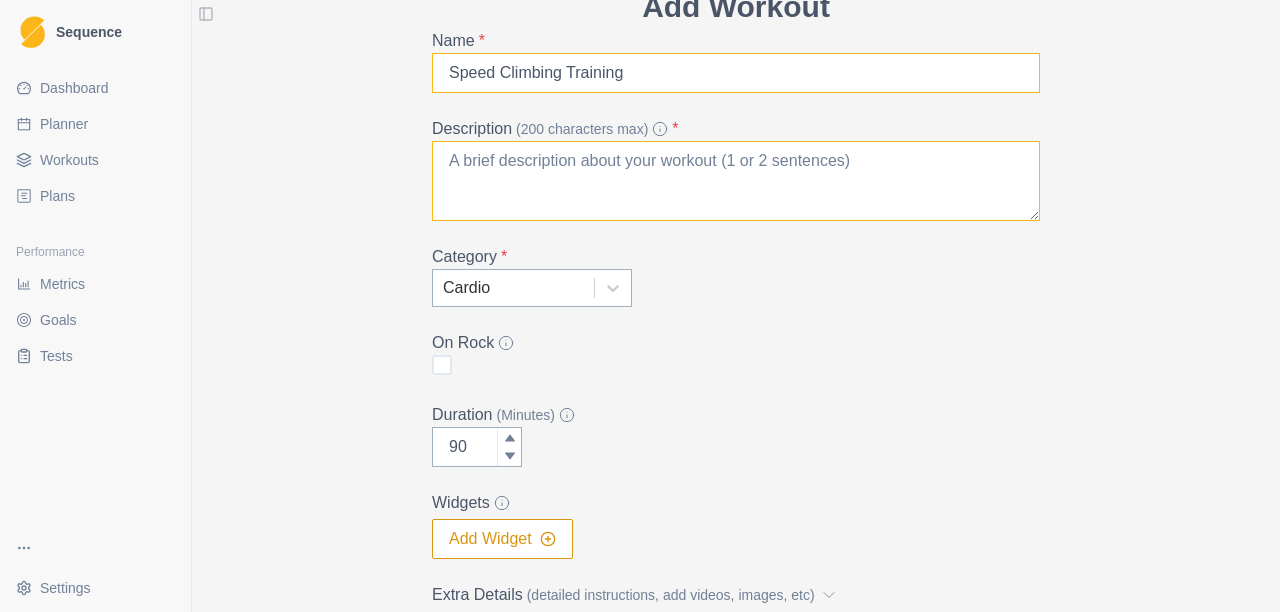 scroll, scrollTop: 0, scrollLeft: 0, axis: both 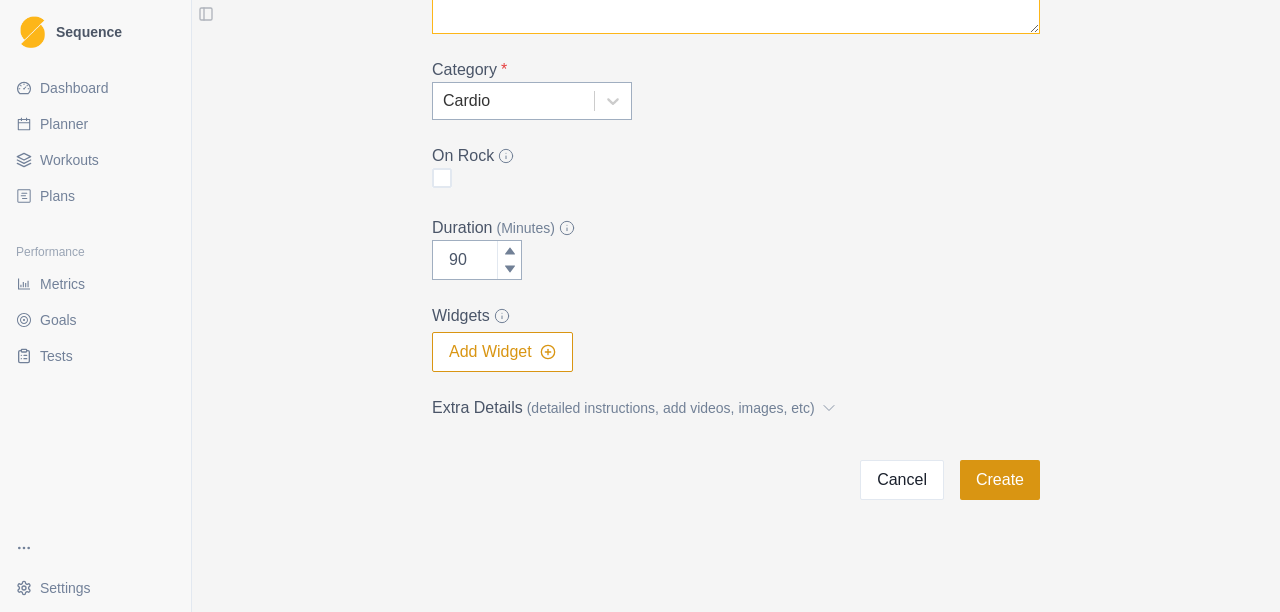 type on "practicing moves on the speed climbing wall" 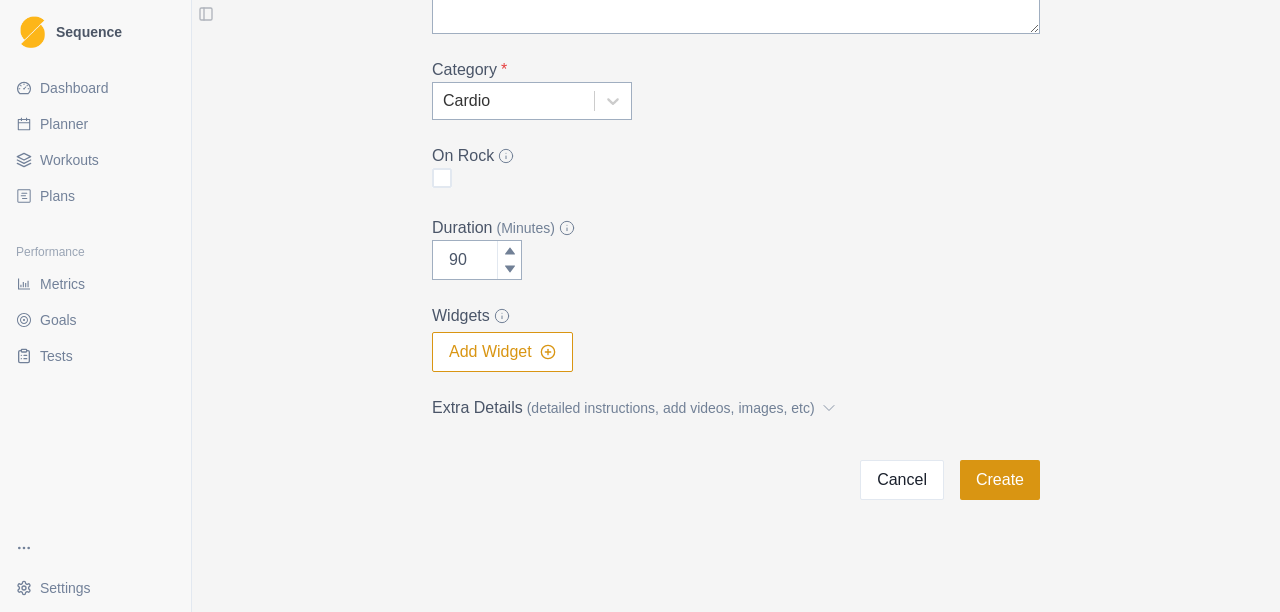 click on "Create" at bounding box center (1000, 480) 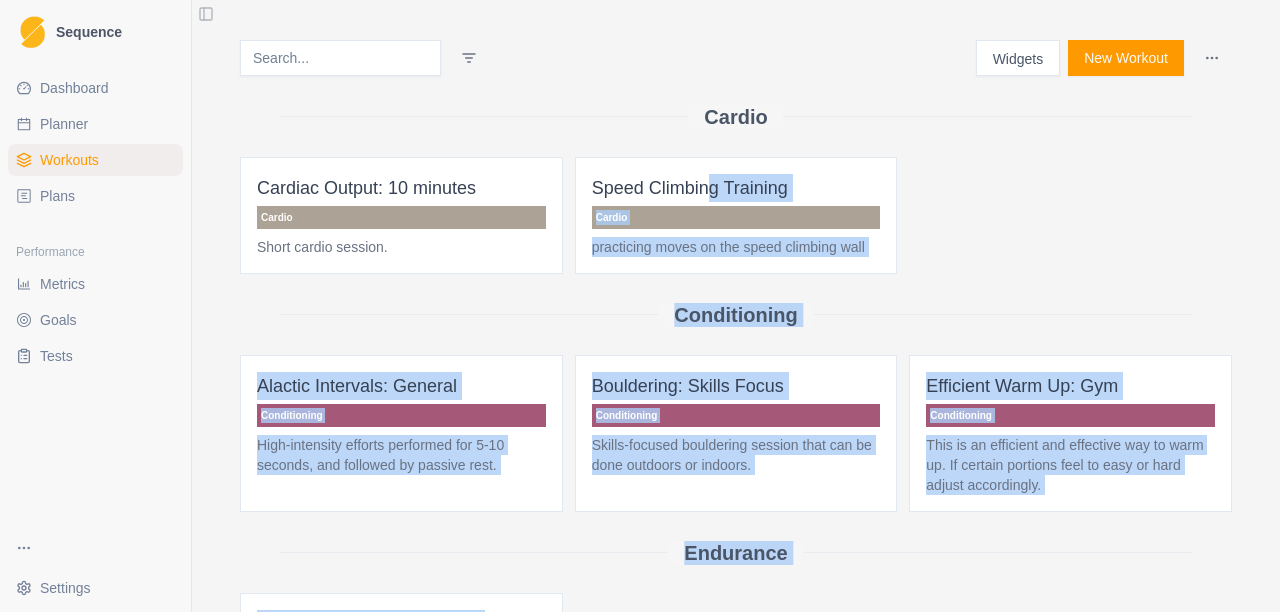 scroll, scrollTop: 18, scrollLeft: 0, axis: vertical 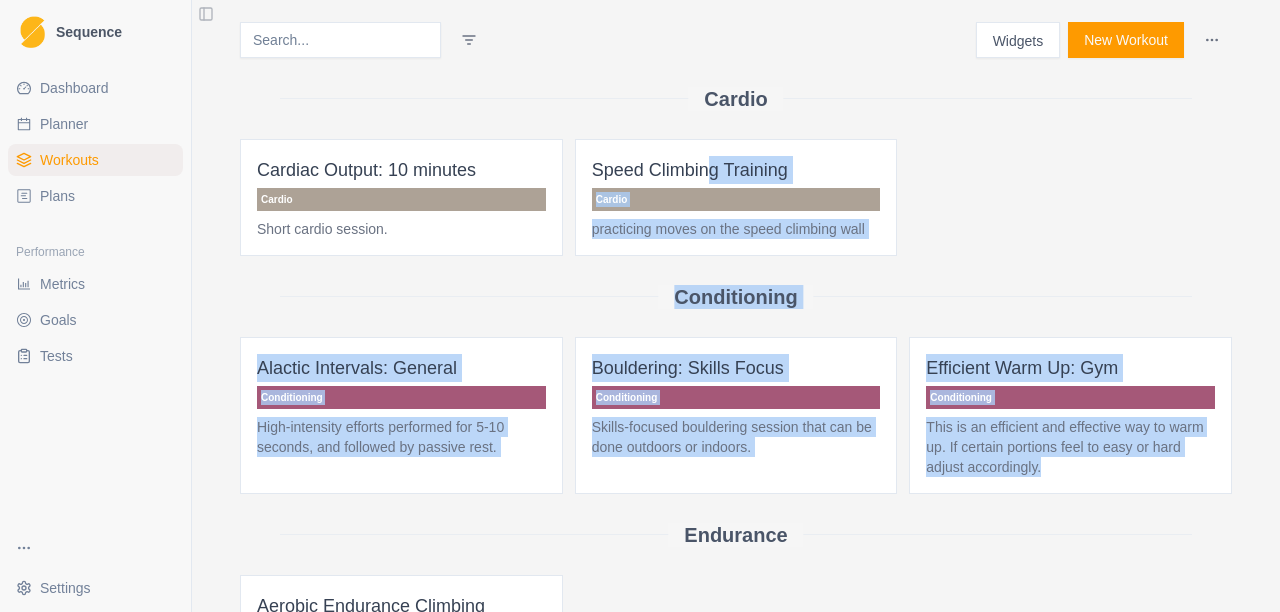 drag, startPoint x: 701, startPoint y: 170, endPoint x: 651, endPoint y: 493, distance: 326.84705 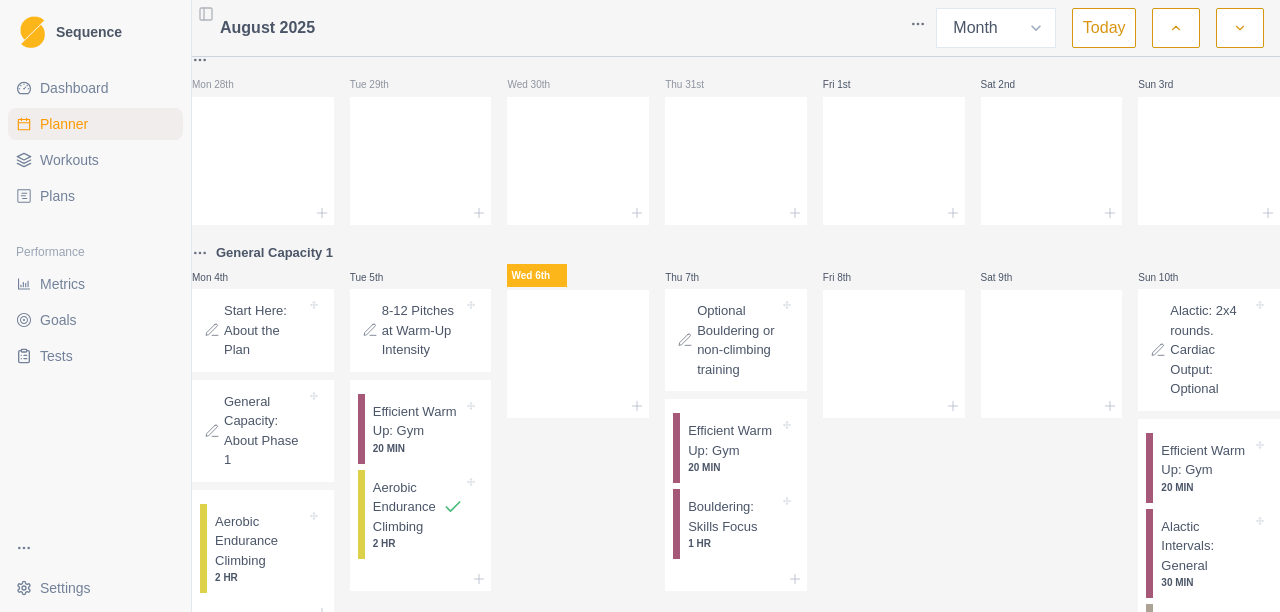 scroll, scrollTop: 0, scrollLeft: 0, axis: both 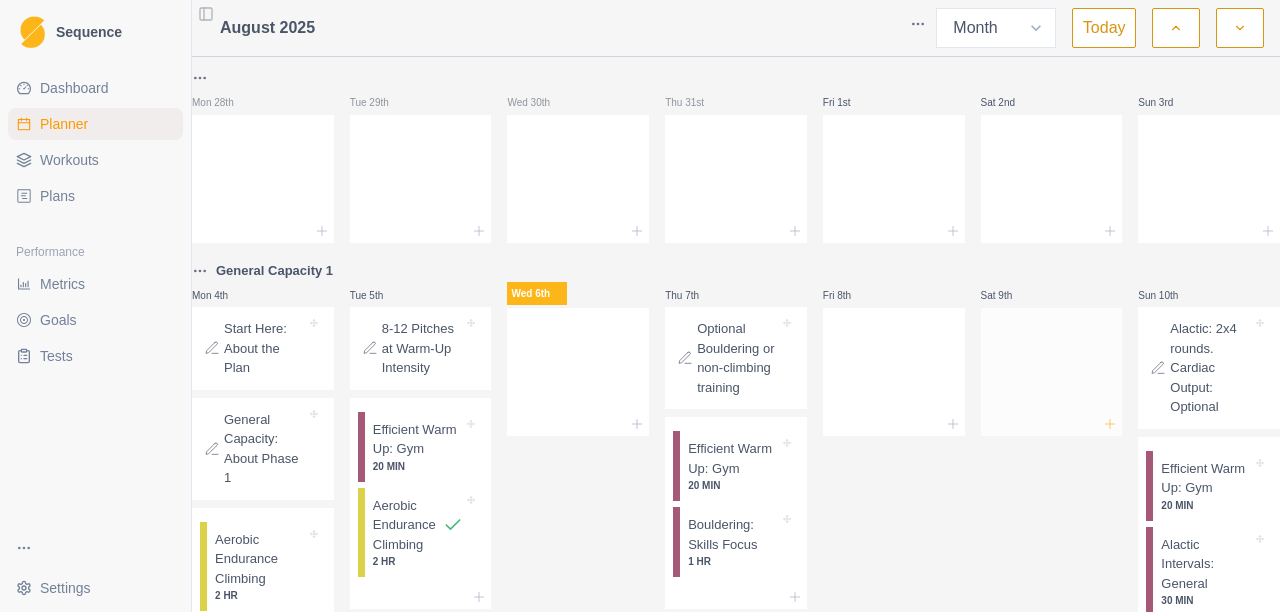 click 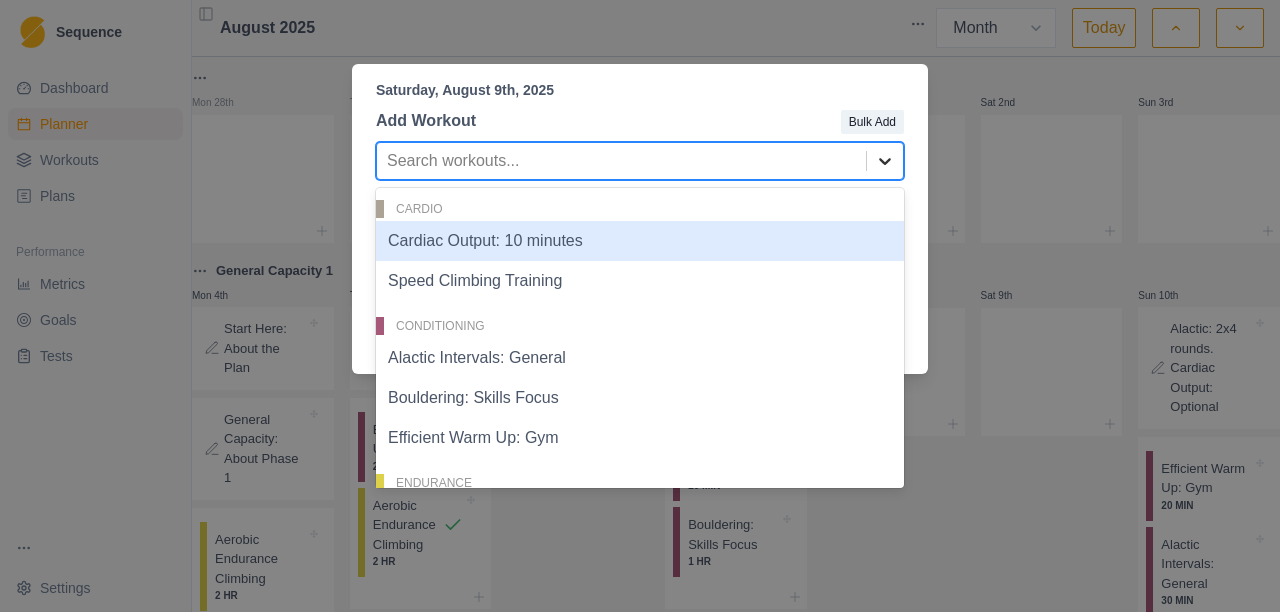 click 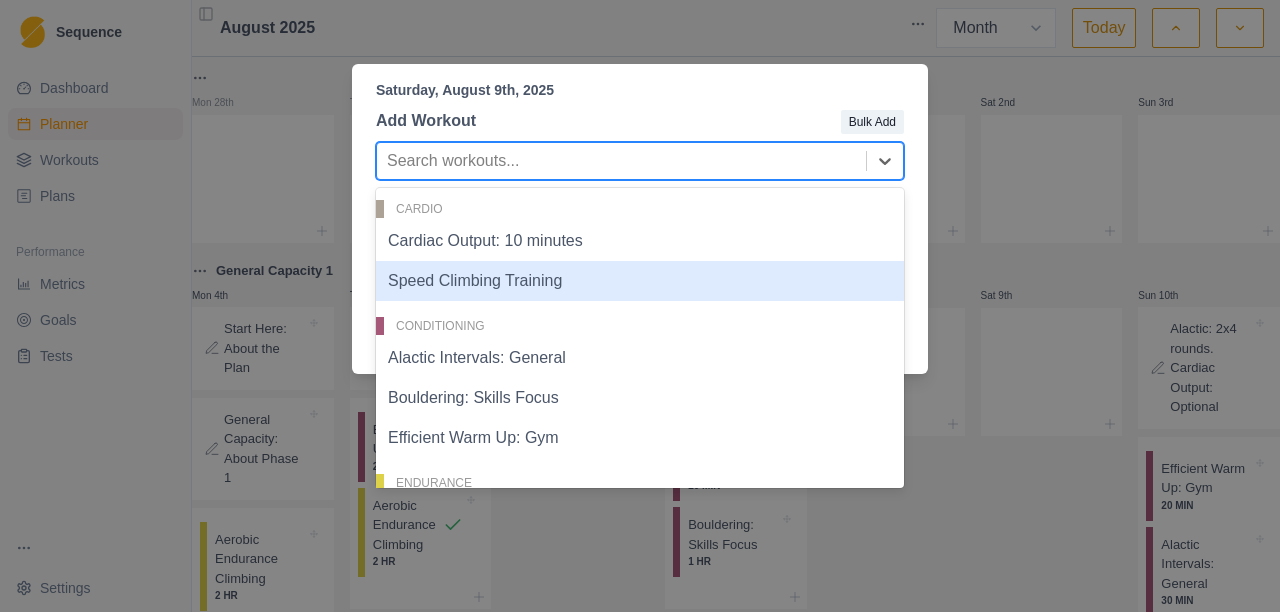 click on "Speed Climbing Training" at bounding box center [640, 281] 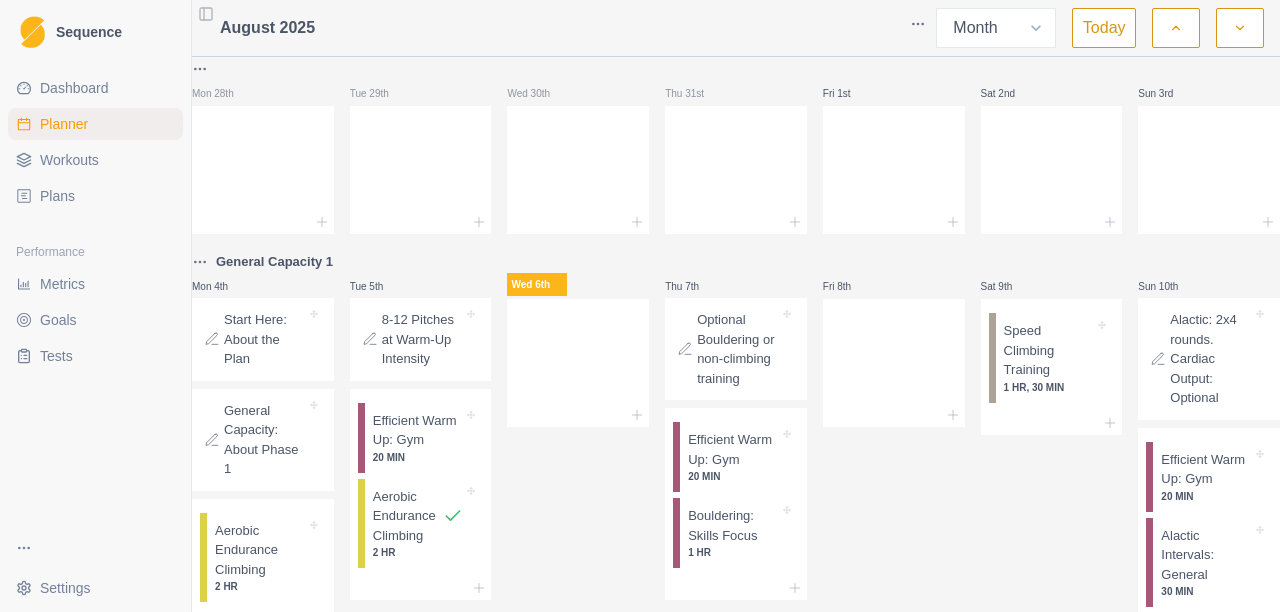 scroll, scrollTop: 0, scrollLeft: 0, axis: both 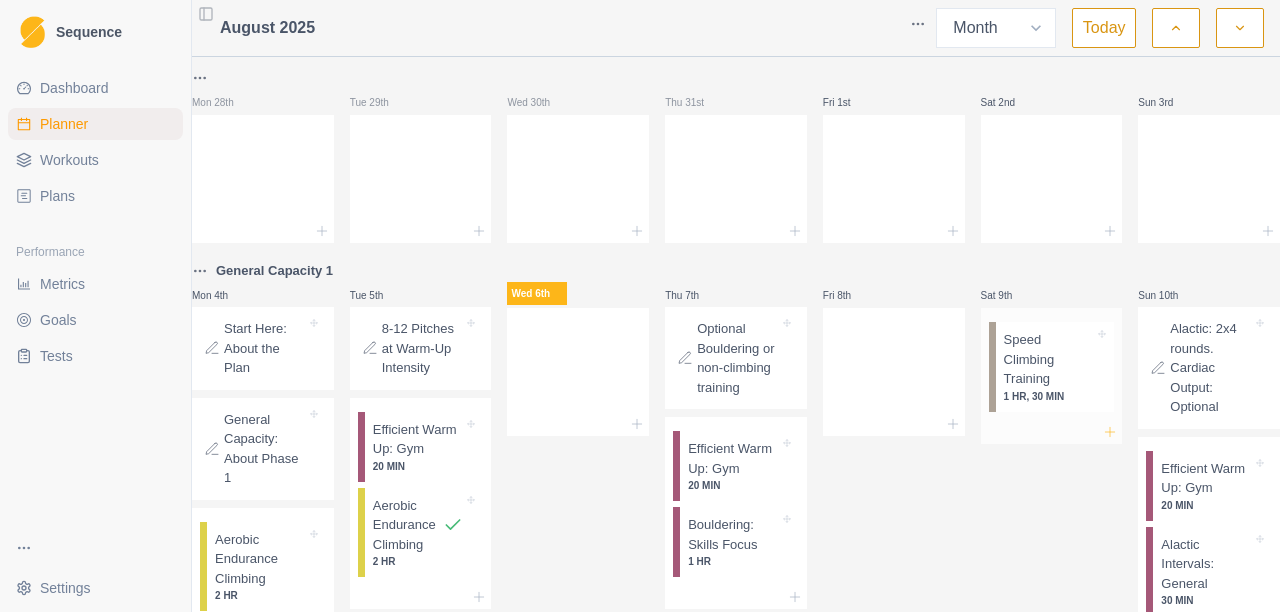 click 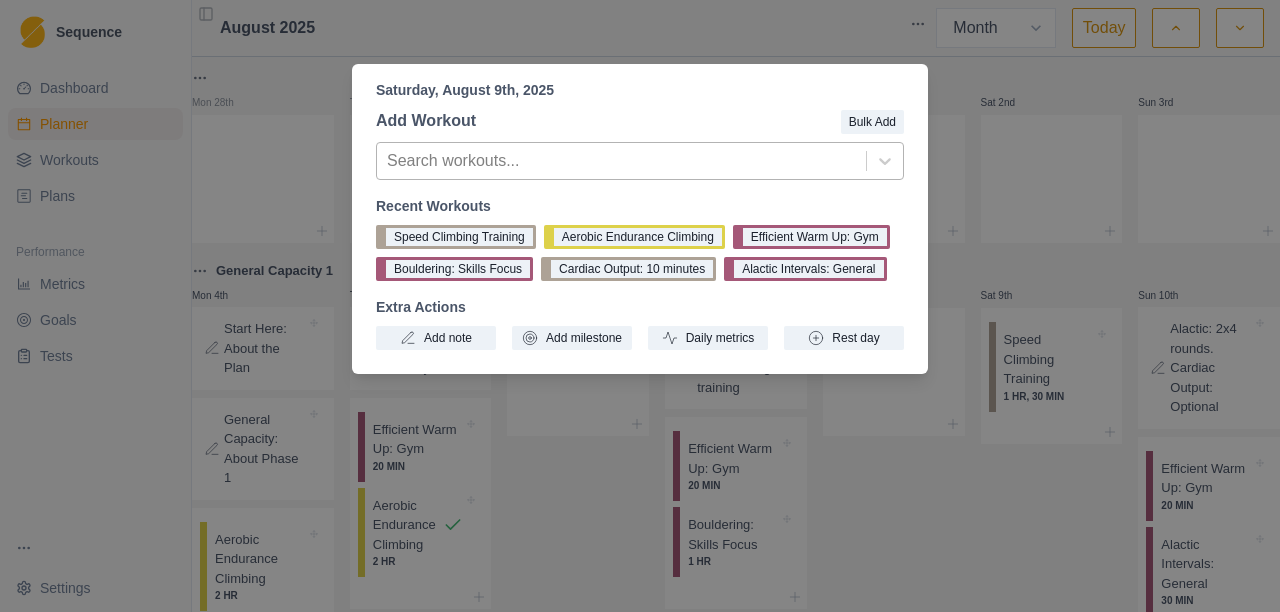 drag, startPoint x: 688, startPoint y: 128, endPoint x: 690, endPoint y: 149, distance: 21.095022 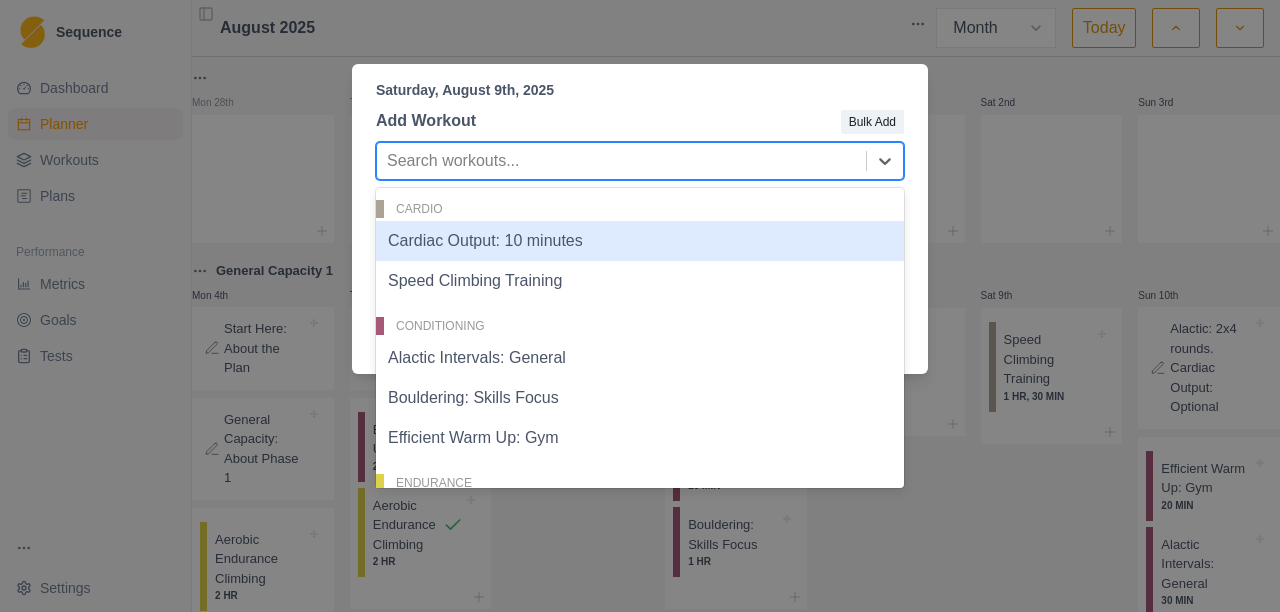 click at bounding box center (621, 161) 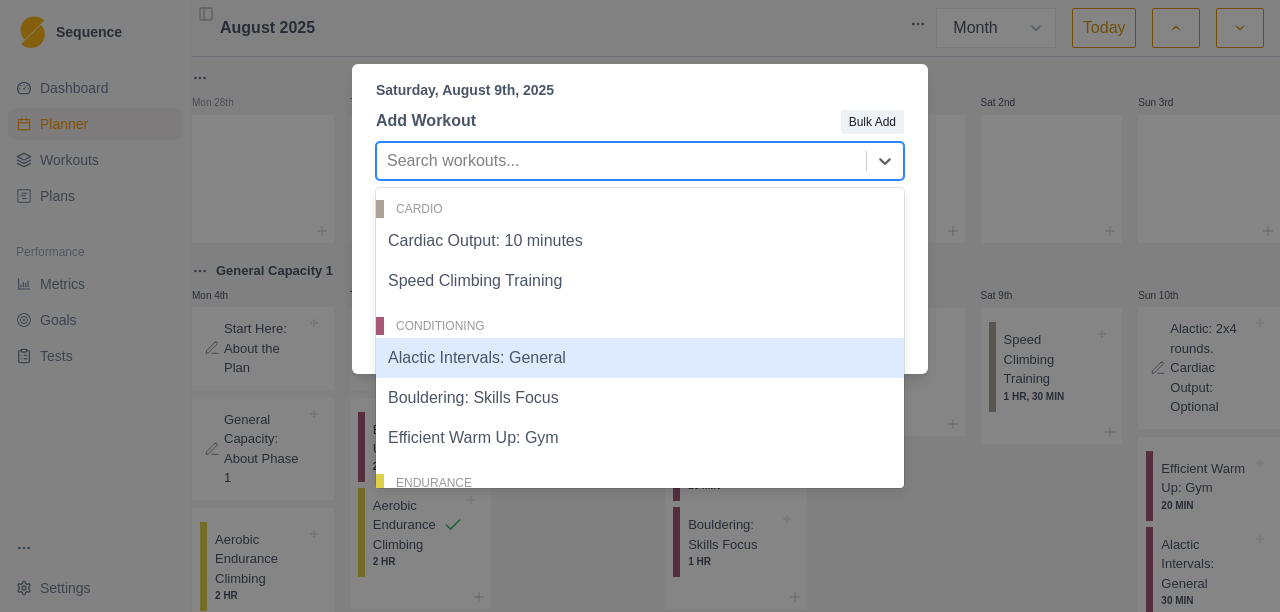scroll, scrollTop: 59, scrollLeft: 0, axis: vertical 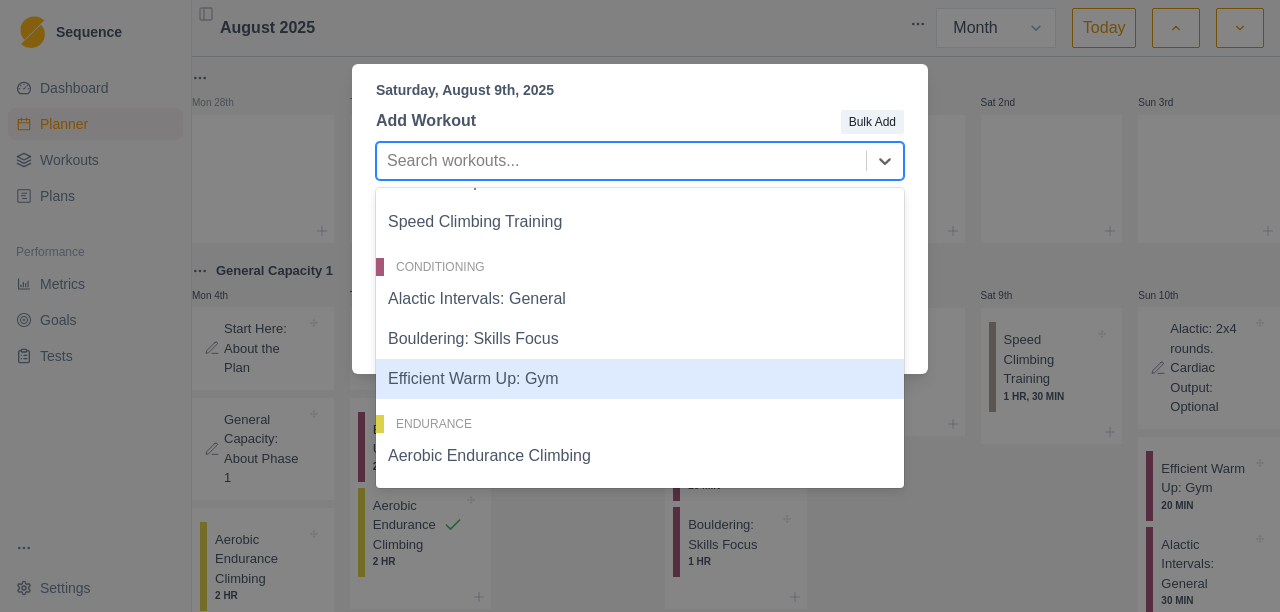 click on "Efficient Warm Up: Gym" at bounding box center (640, 379) 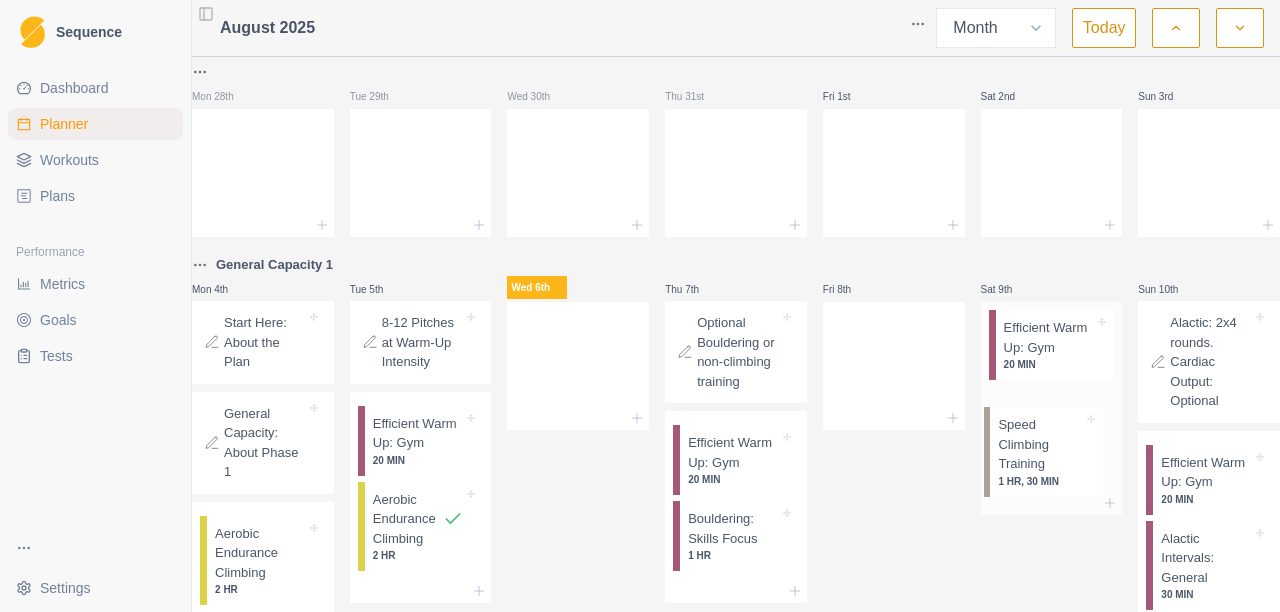 scroll, scrollTop: 9, scrollLeft: 0, axis: vertical 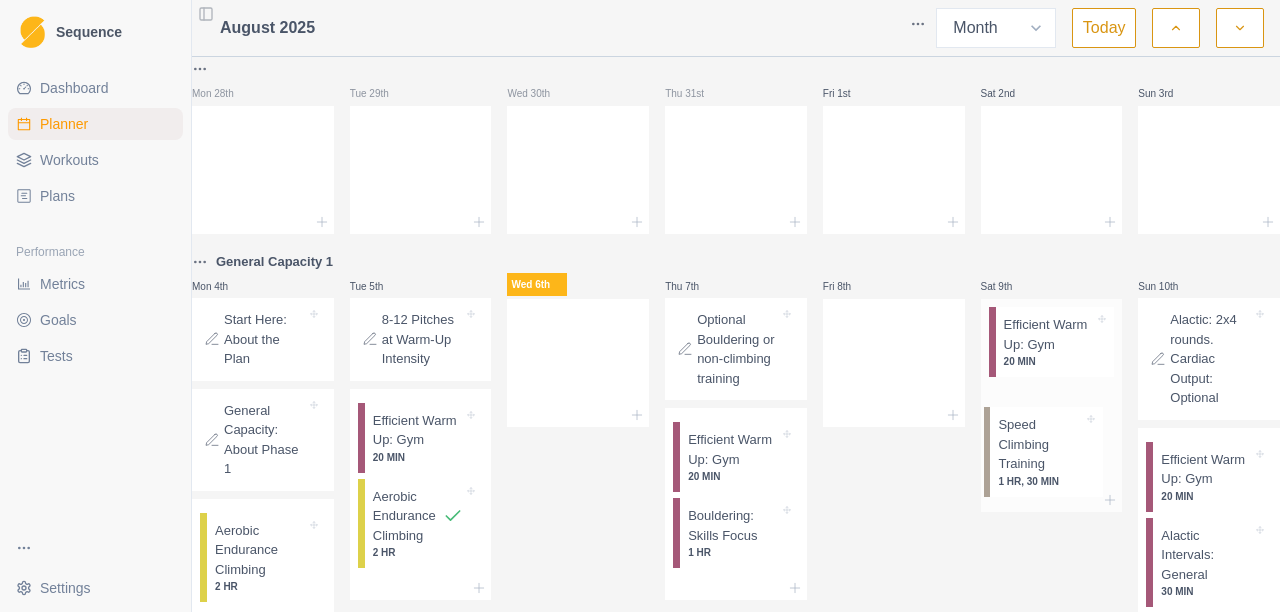 drag, startPoint x: 1033, startPoint y: 415, endPoint x: 1016, endPoint y: 441, distance: 31.06445 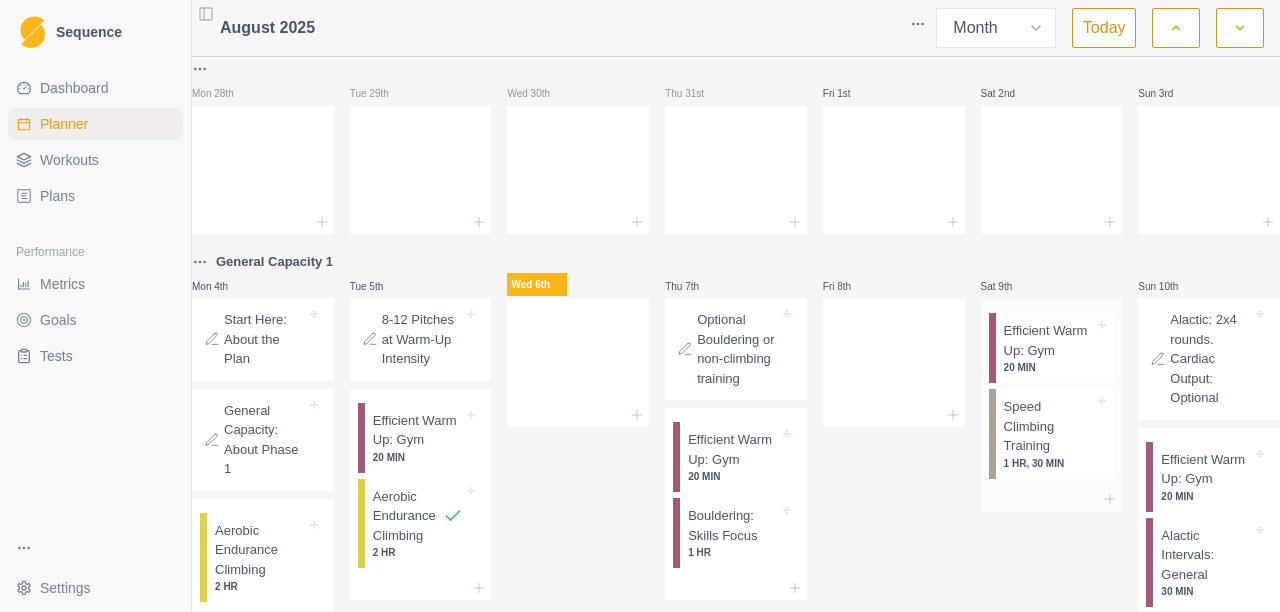 click on "Efficient Warm Up: Gym" at bounding box center (1049, 340) 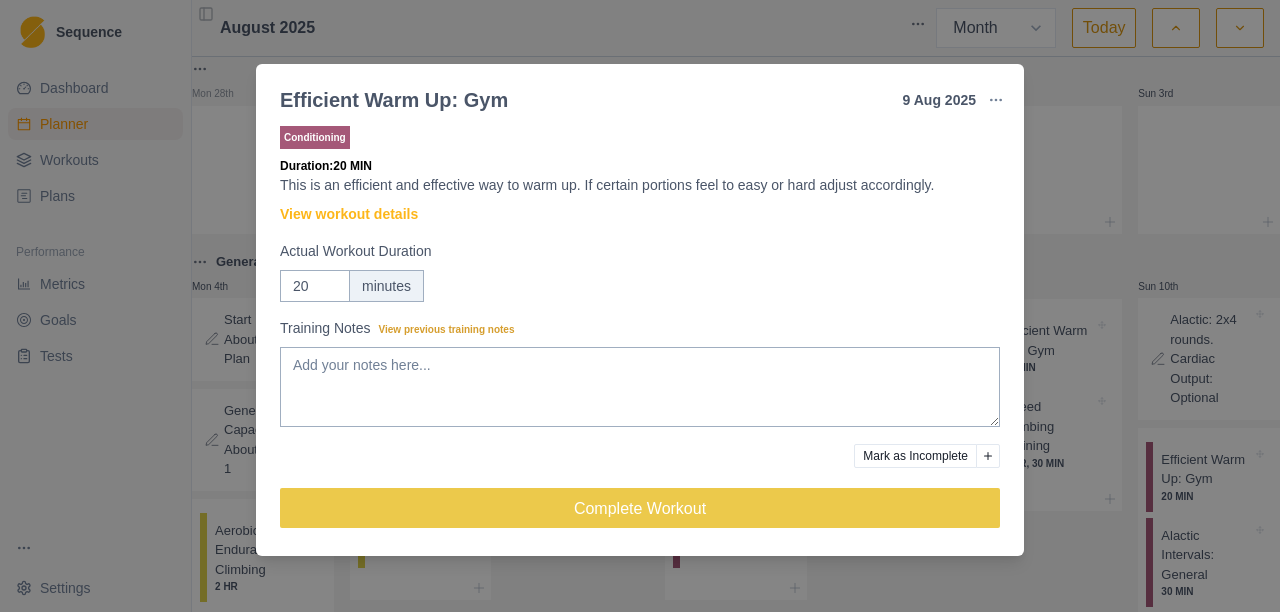 scroll, scrollTop: 7, scrollLeft: 0, axis: vertical 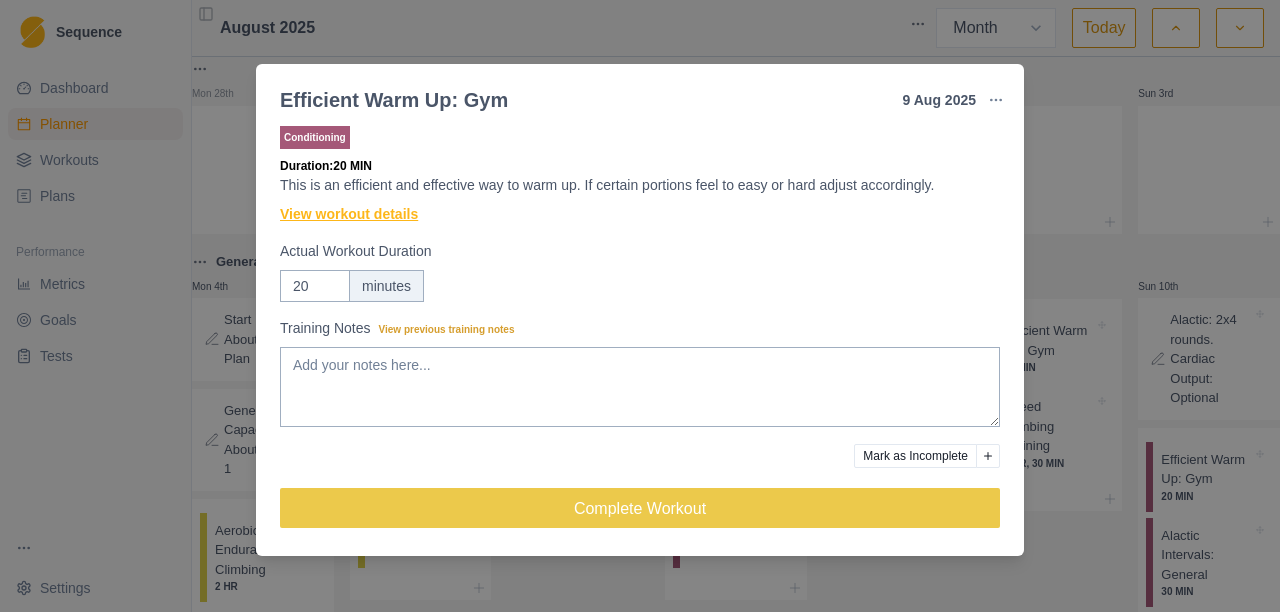 click on "View workout details" at bounding box center (349, 214) 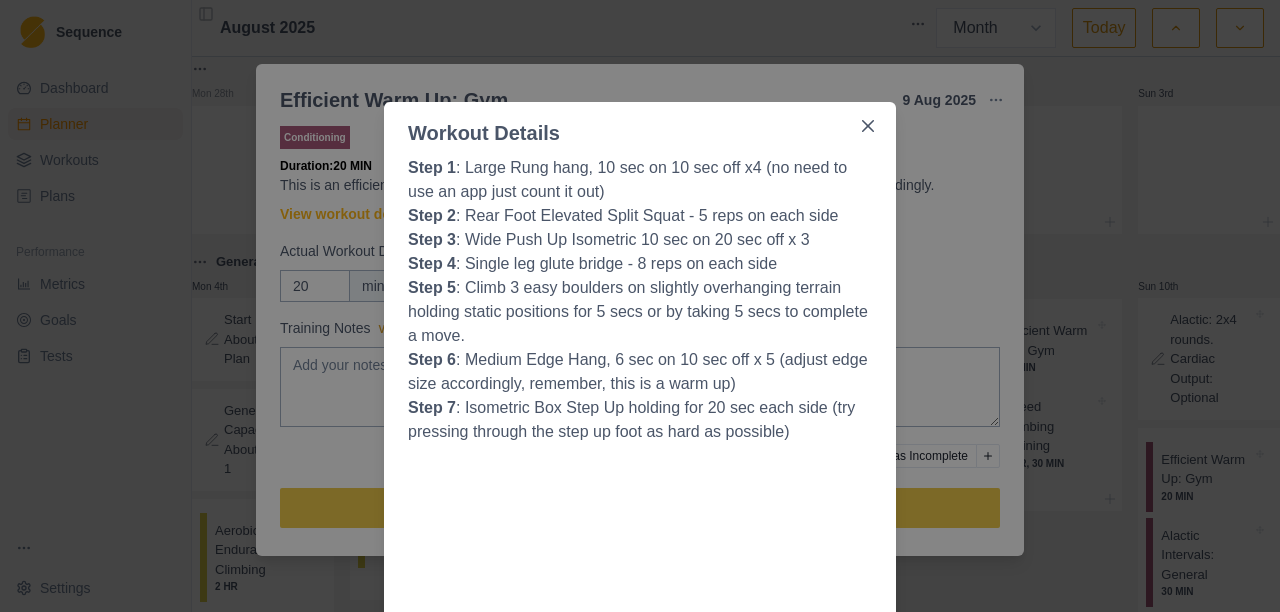 scroll, scrollTop: 0, scrollLeft: 0, axis: both 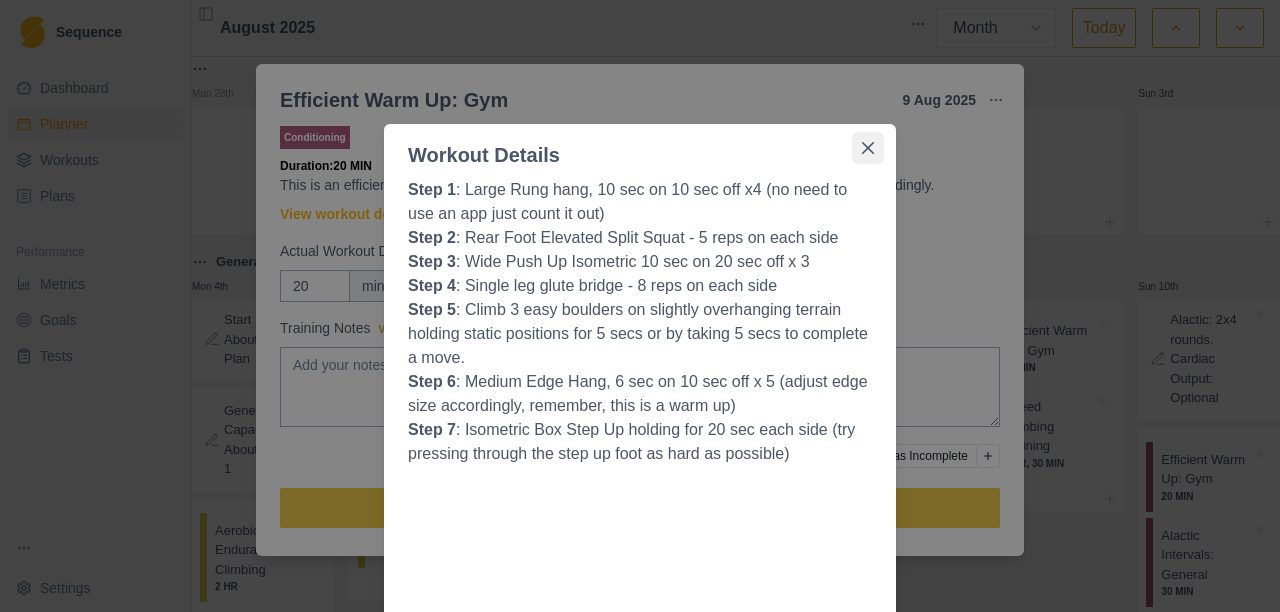 click at bounding box center [868, 148] 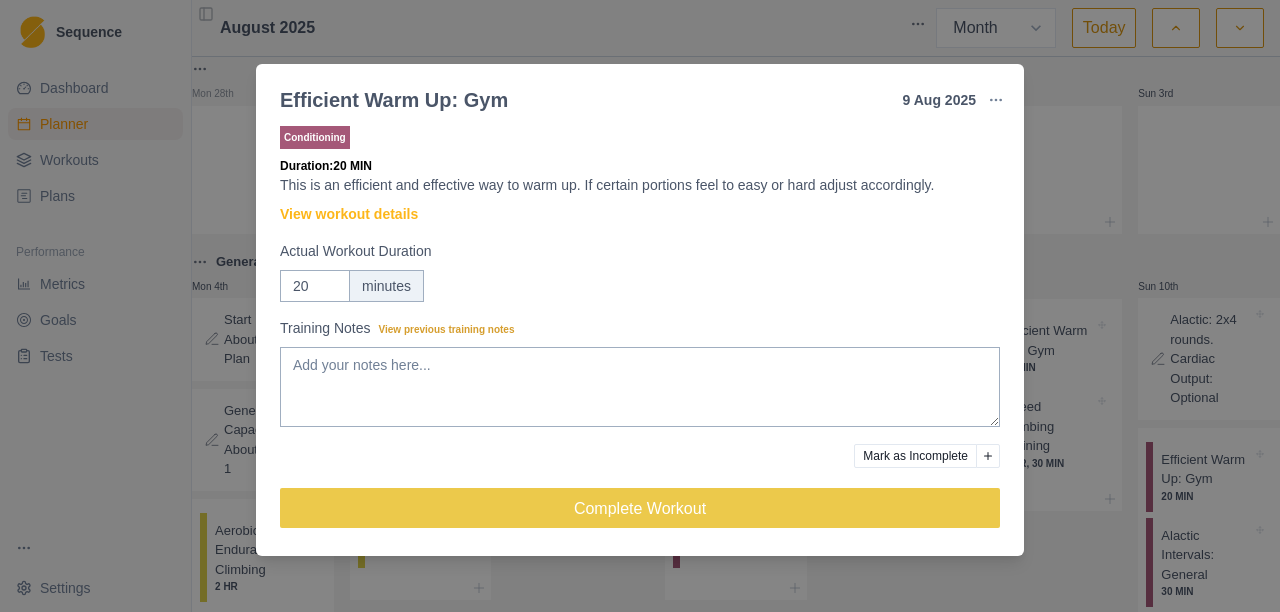 click on "Efficient Warm Up: Gym 9 [MONTH] [YEAR] Link To Goal View Workout Metrics Edit Original Workout Reschedule Workout Remove From Schedule Conditioning Duration:  20 MIN This is an efficient and effective way to warm up. If certain portions feel to easy or hard adjust accordingly. View workout details Actual Workout Duration 20 minutes Training Notes View previous training notes Mark as Incomplete Complete Workout" at bounding box center [640, 306] 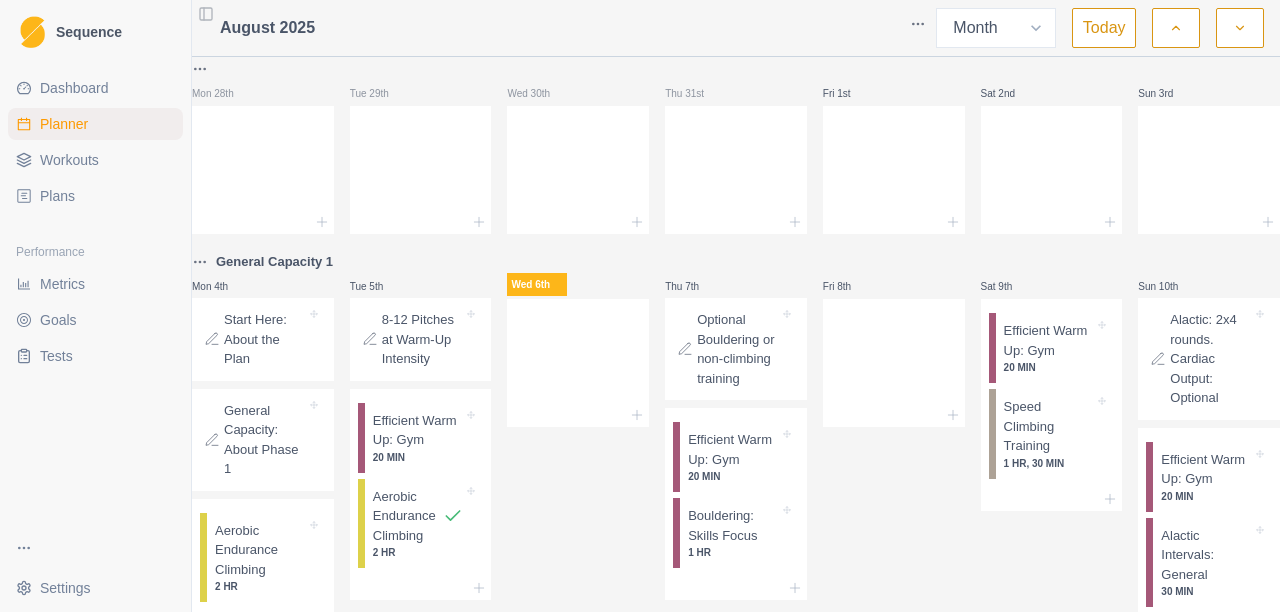 click on "Plans" at bounding box center [57, 196] 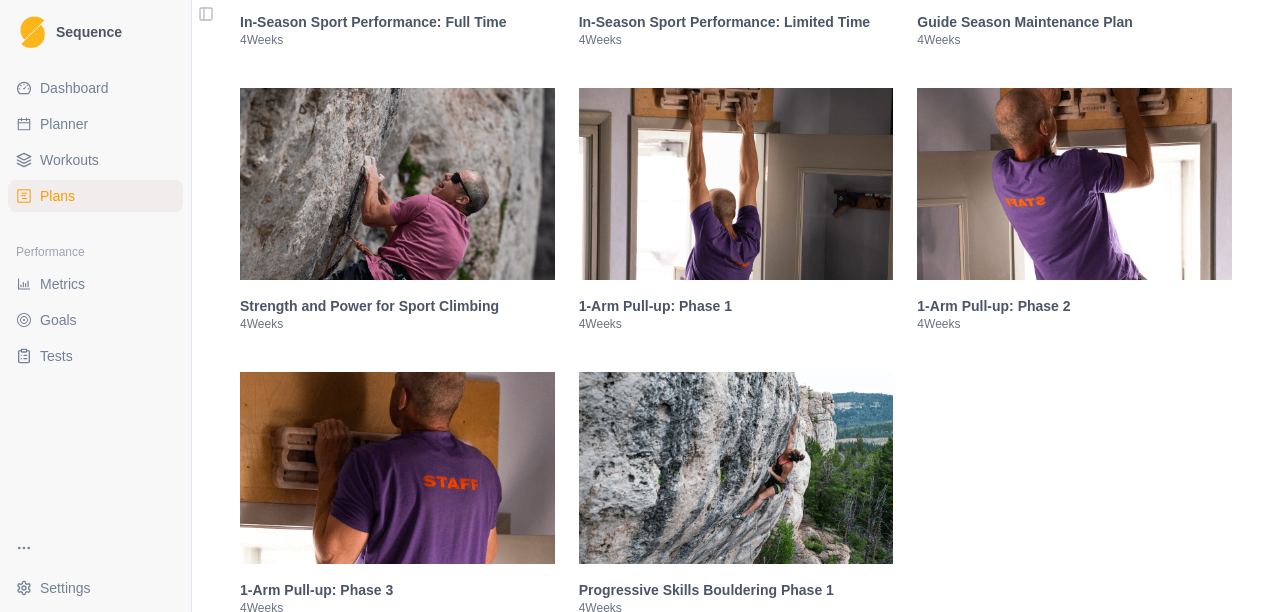 scroll, scrollTop: 2900, scrollLeft: 0, axis: vertical 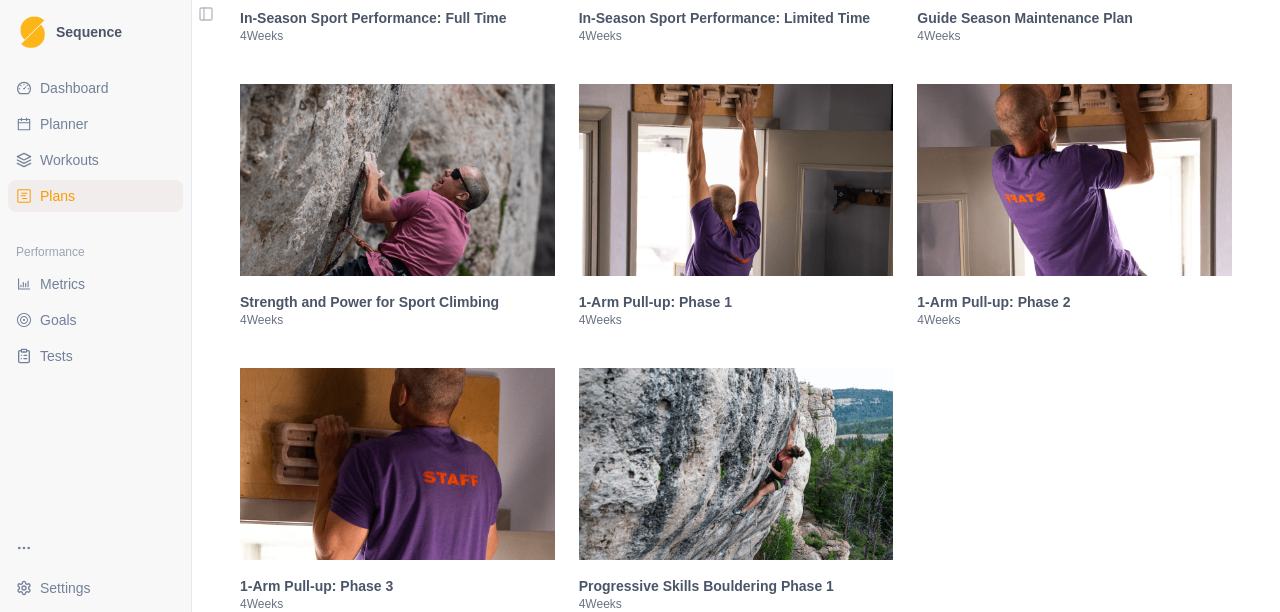 click on "Strength and Power for Sport Climbing" at bounding box center (397, 302) 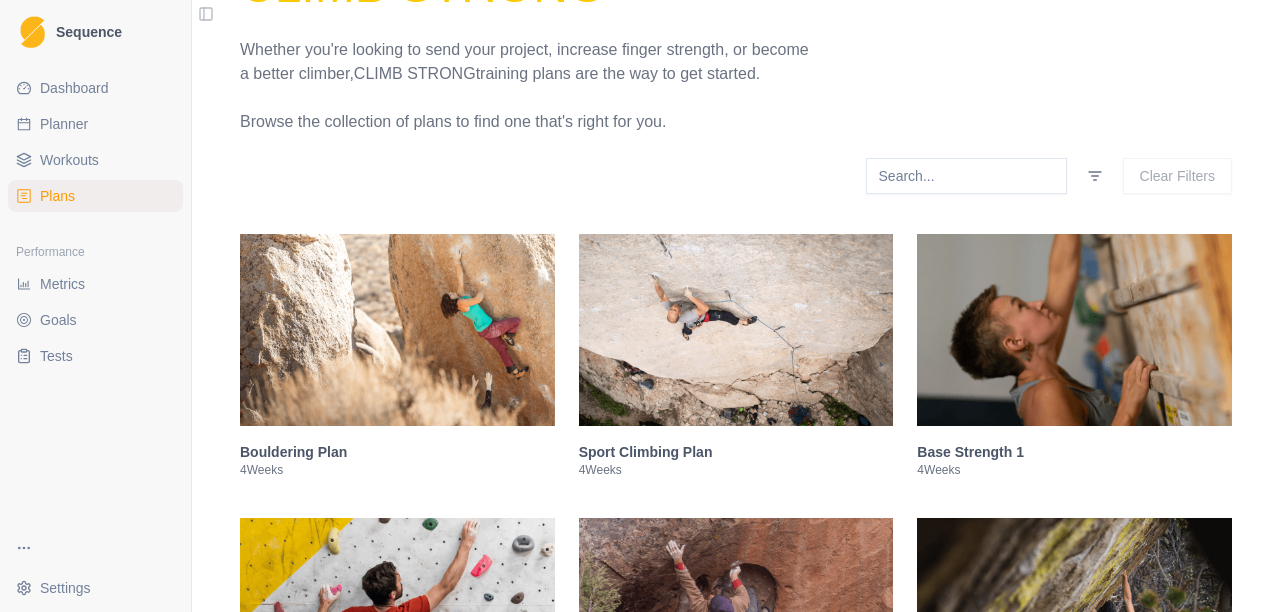 scroll, scrollTop: 0, scrollLeft: 0, axis: both 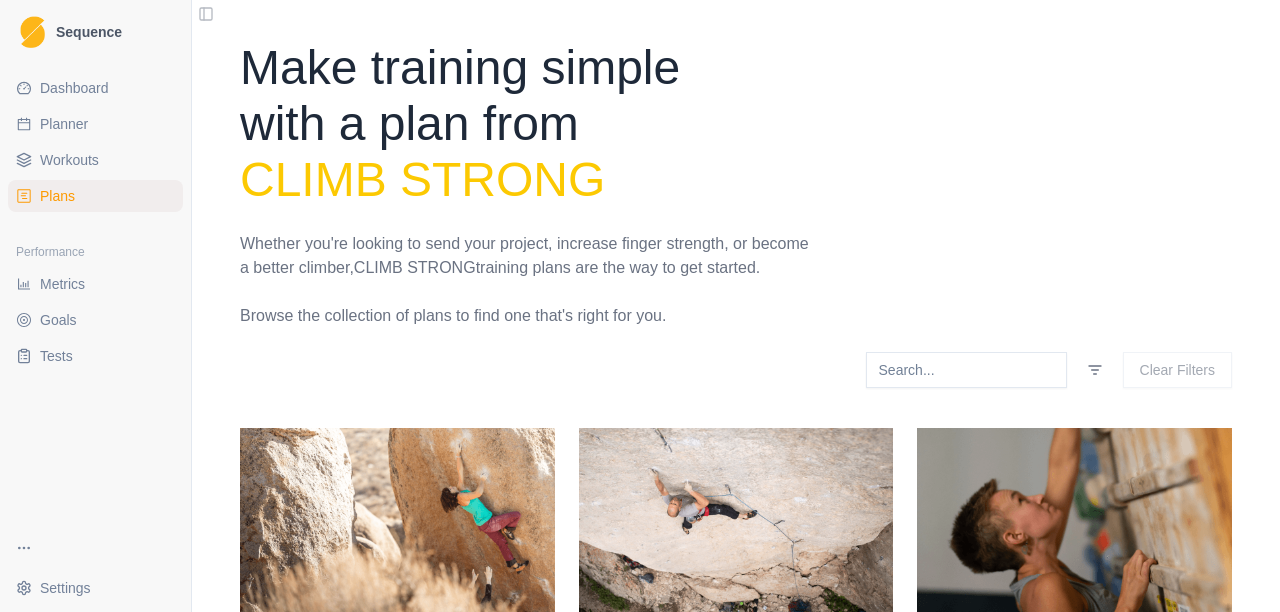 click on "Dashboard" at bounding box center [74, 88] 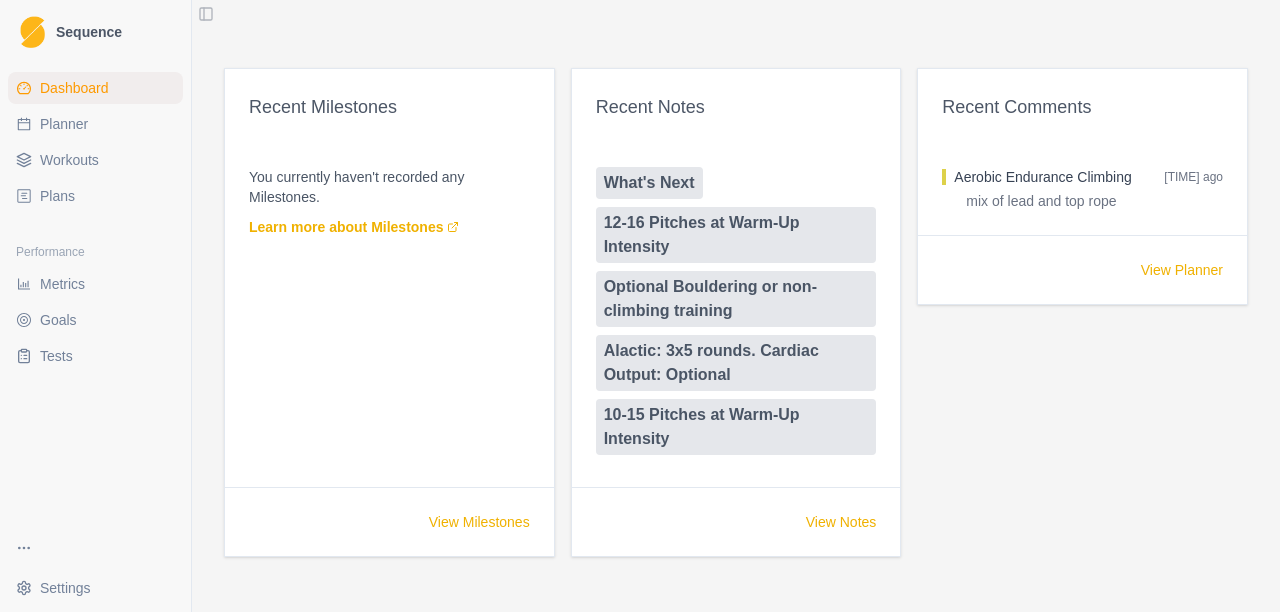scroll, scrollTop: 1158, scrollLeft: 0, axis: vertical 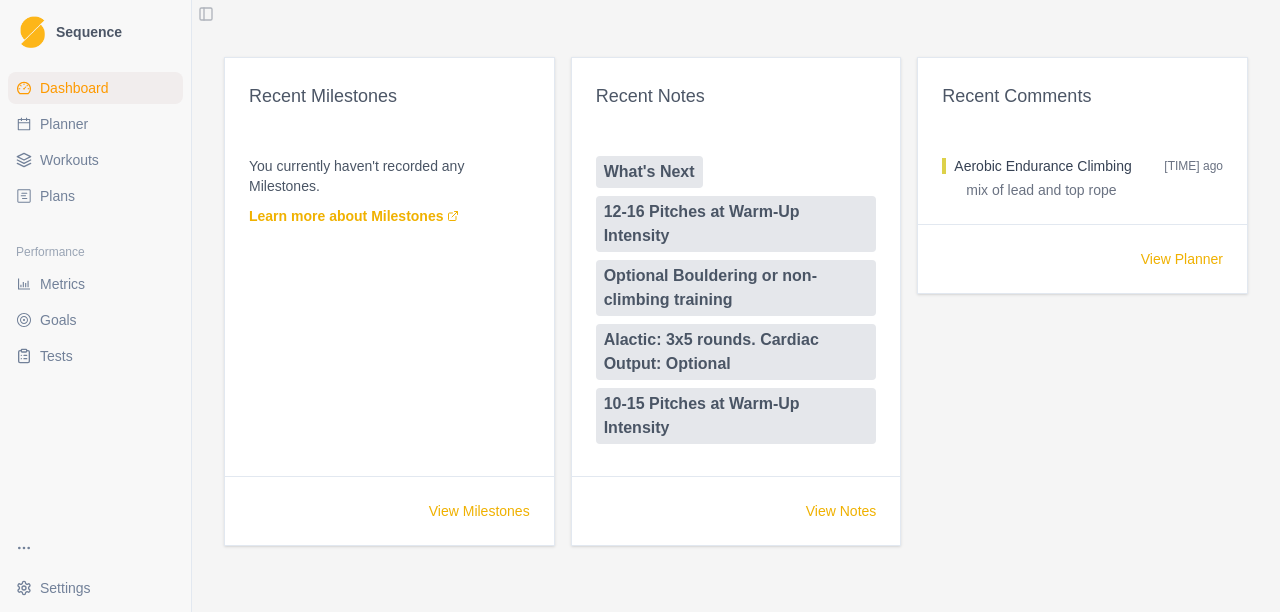 click on "Aerobic Endurance Climbing" at bounding box center (1042, 166) 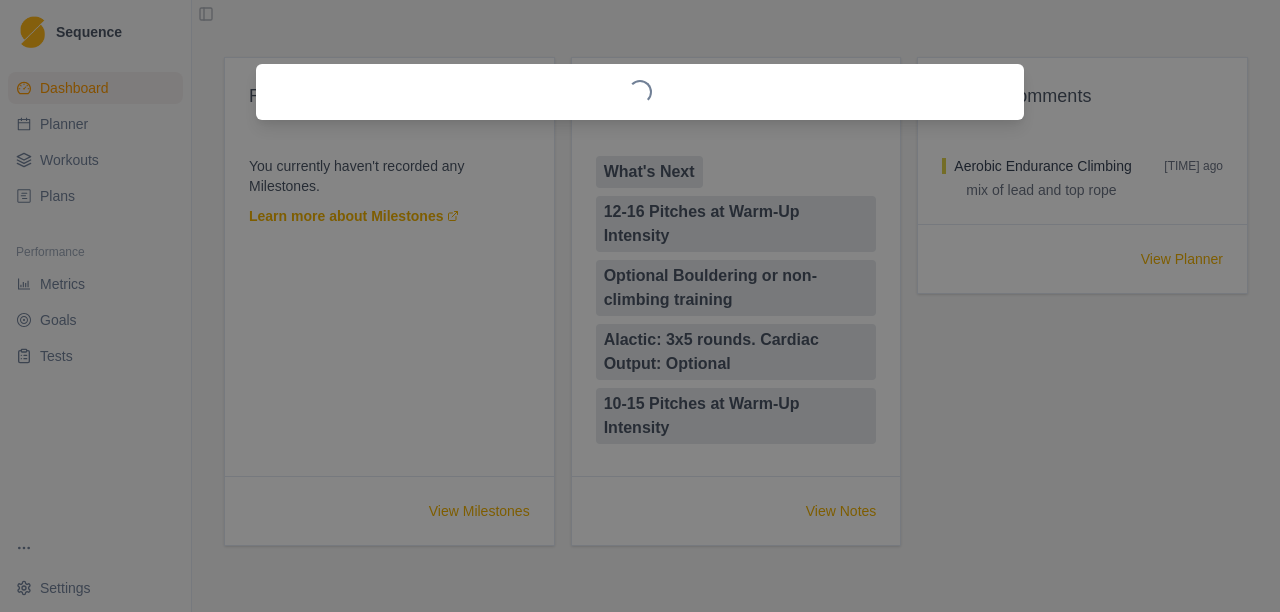 select on "5" 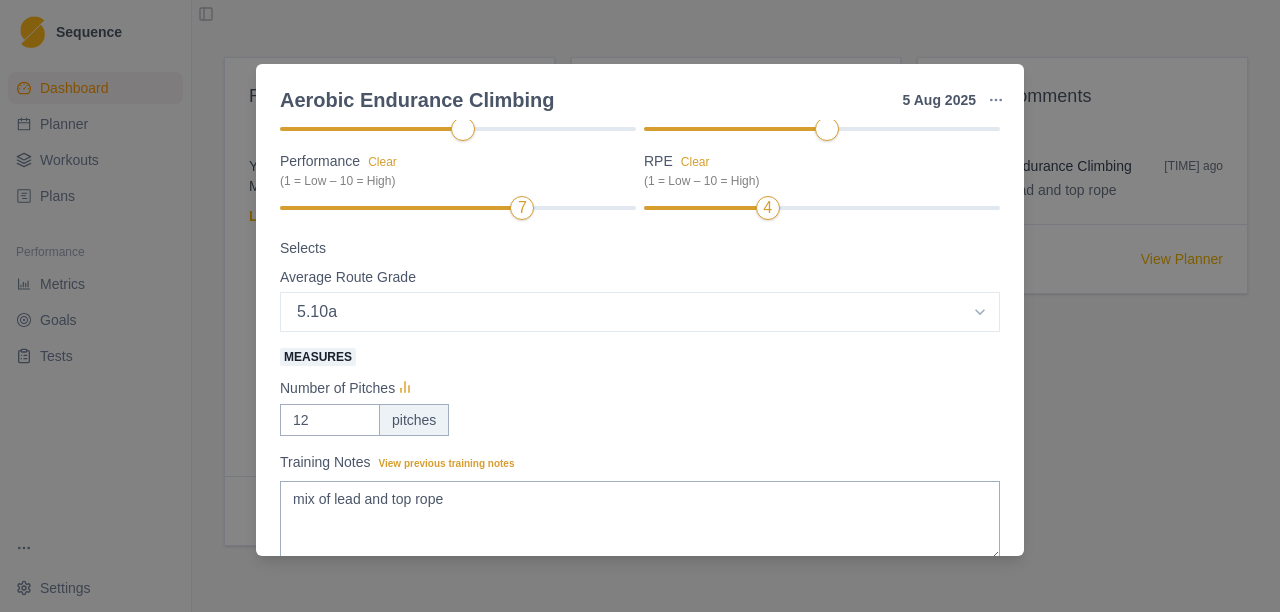 scroll, scrollTop: 0, scrollLeft: 0, axis: both 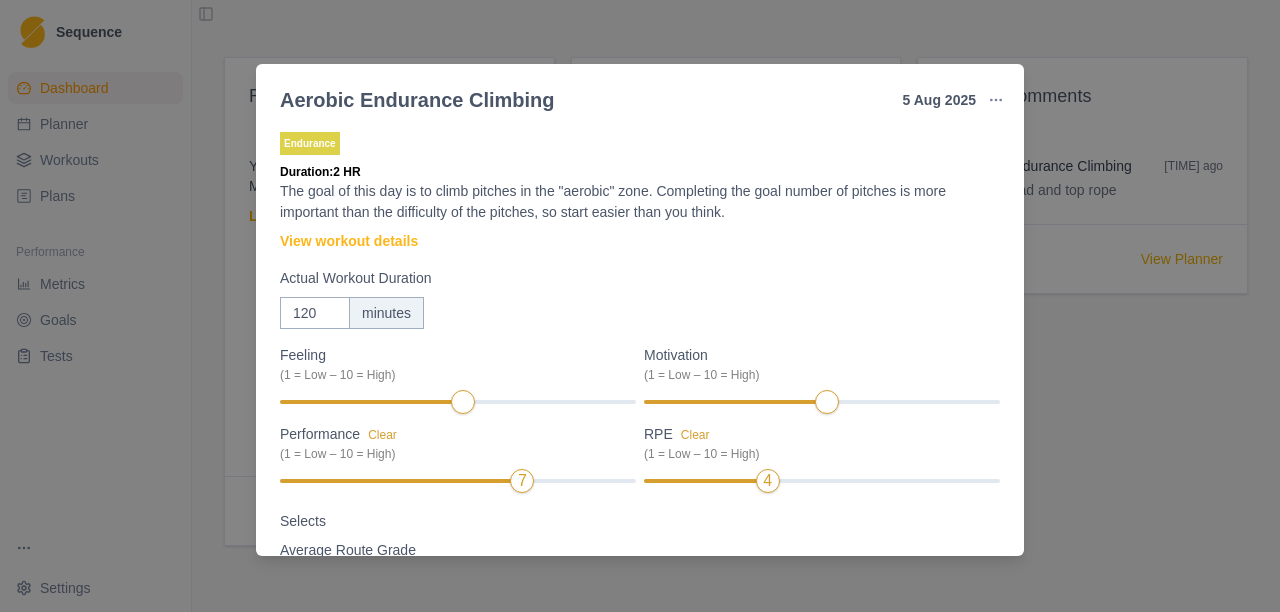 click on "Aerobic Endurance Climbing 5 [MONTH] [YEAR] Link To Goal View Workout Metrics Edit Original Workout Reschedule Workout Remove From Schedule Endurance Duration:  2 HR The goal of this day is to climb pitches in the "aerobic" zone. Completing the goal number of pitches is more important than the difficulty of the pitches, so start easier than you think. View workout details Actual Workout Duration 120 minutes Feeling (1 = Low – 10 = High) Motivation (1 = Low – 10 = High) Performance Clear (1 = Low – 10 = High) 7 RPE Clear (1 = Low – 10 = High) 4 Selects Average Route Grade Select option 5.6 5.7 5.8 5.9 5.10a 5.10b 5.10c 5.10d 5.11a 5.11b 5.11c 5.11d 5.12a 5.12b 5.12c 5.12d 5.13a 5.13b 5.13c 5.13d 5.14a Measures Number of Pitches 12 pitches Training Notes View previous training notes mix of lead and top rope Mark as Incomplete Reschedule Update" at bounding box center (640, 306) 